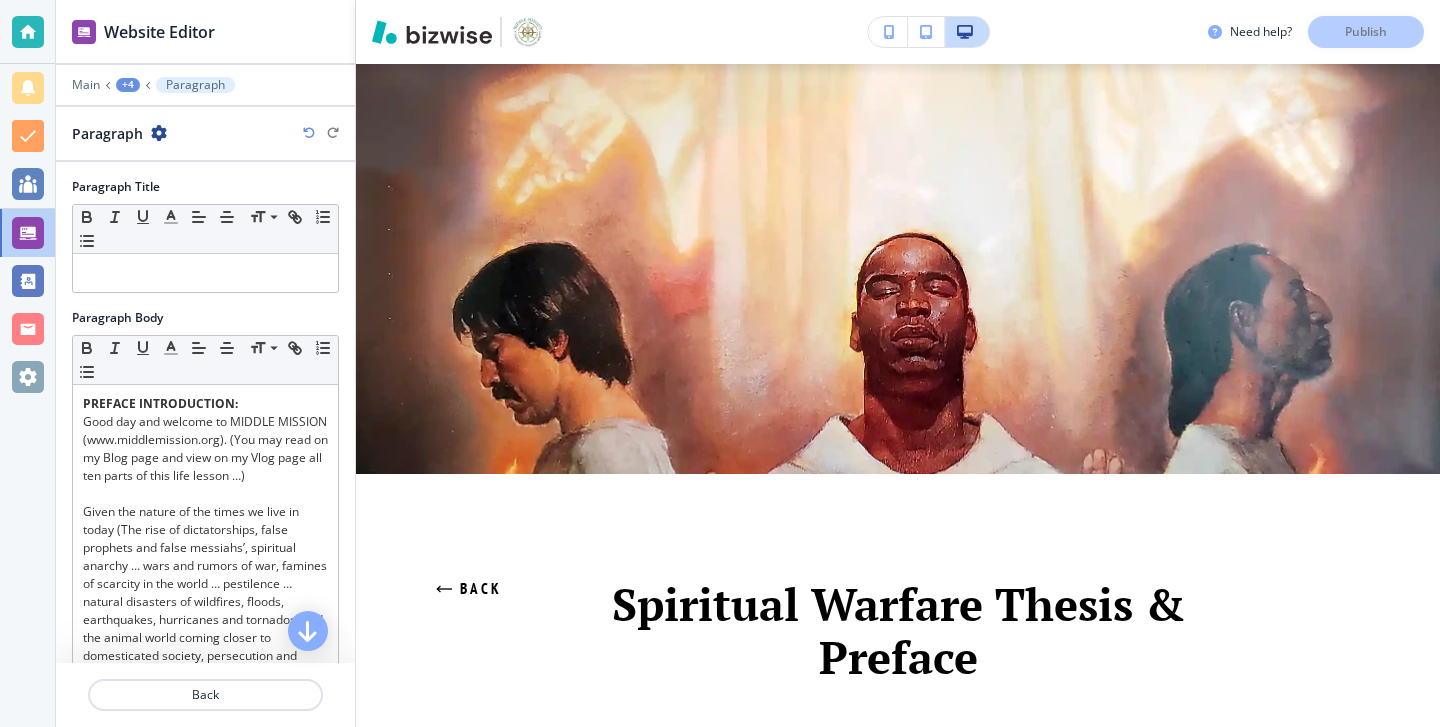 scroll, scrollTop: 0, scrollLeft: 0, axis: both 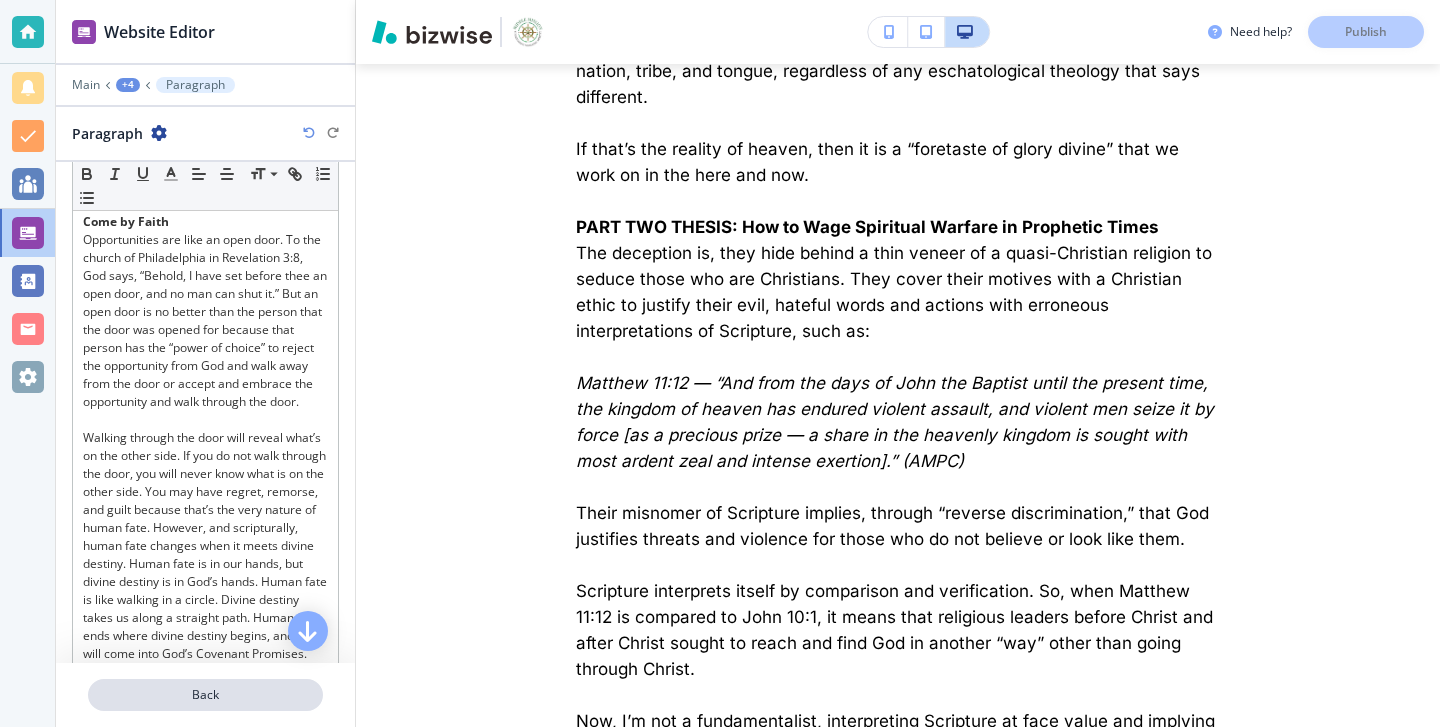 click on "Back" at bounding box center (205, 695) 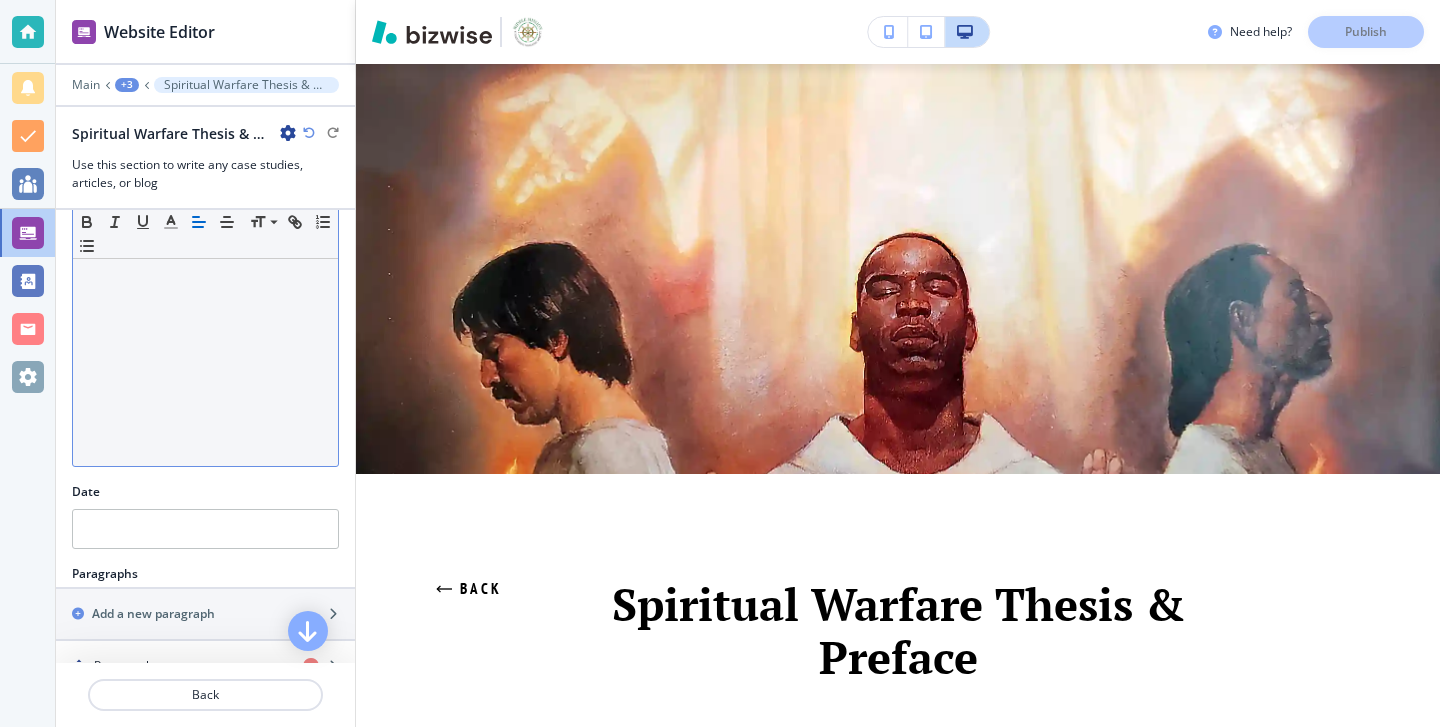 scroll, scrollTop: 445, scrollLeft: 0, axis: vertical 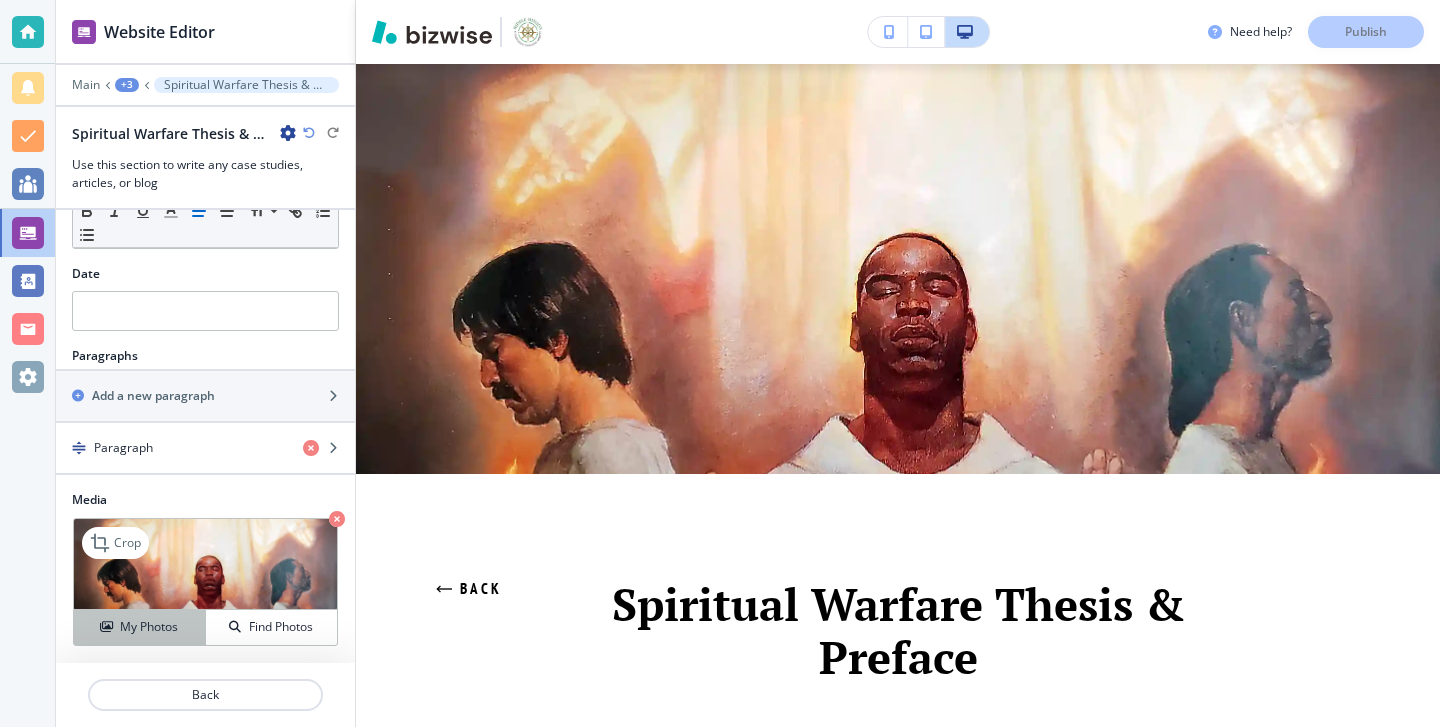 click on "My Photos" at bounding box center (149, 627) 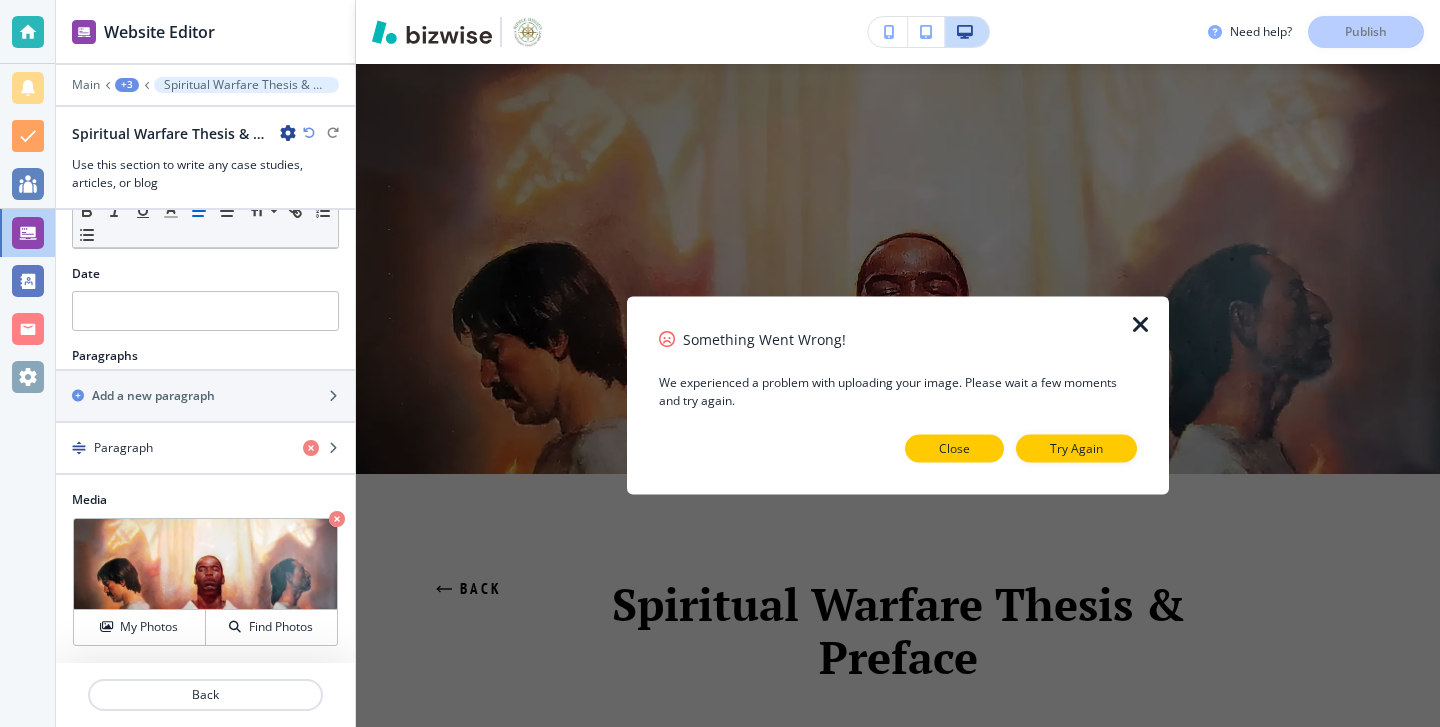 click on "Close" at bounding box center [954, 449] 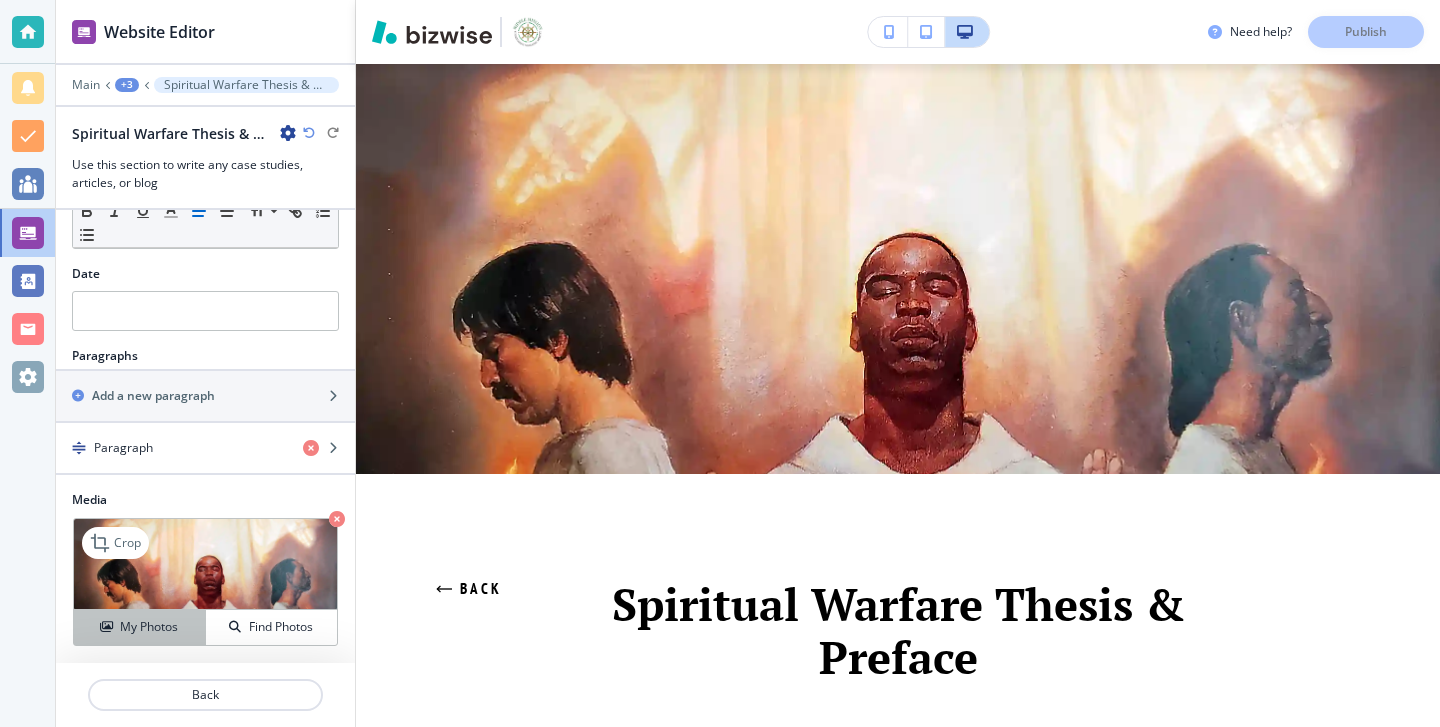 click on "My Photos" at bounding box center [149, 627] 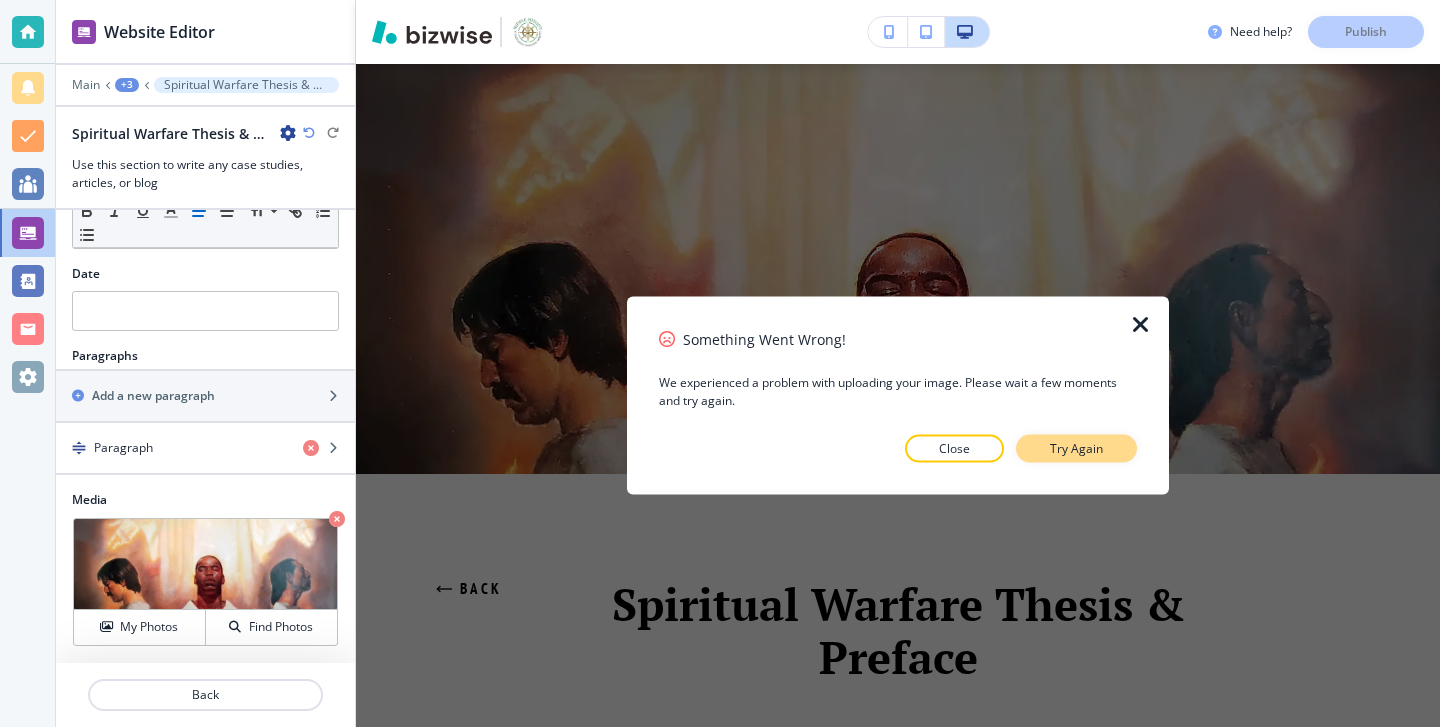 click on "Try Again" at bounding box center (1076, 449) 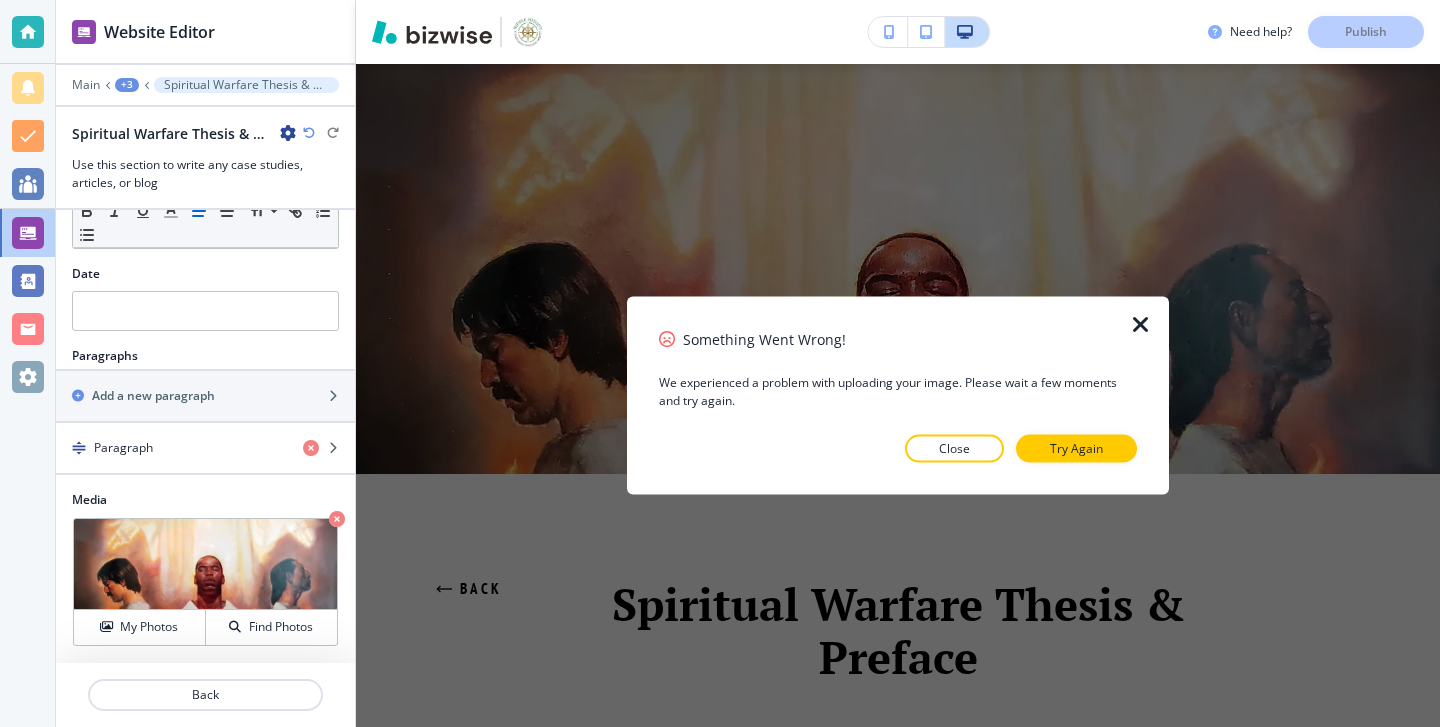 click at bounding box center [1141, 324] 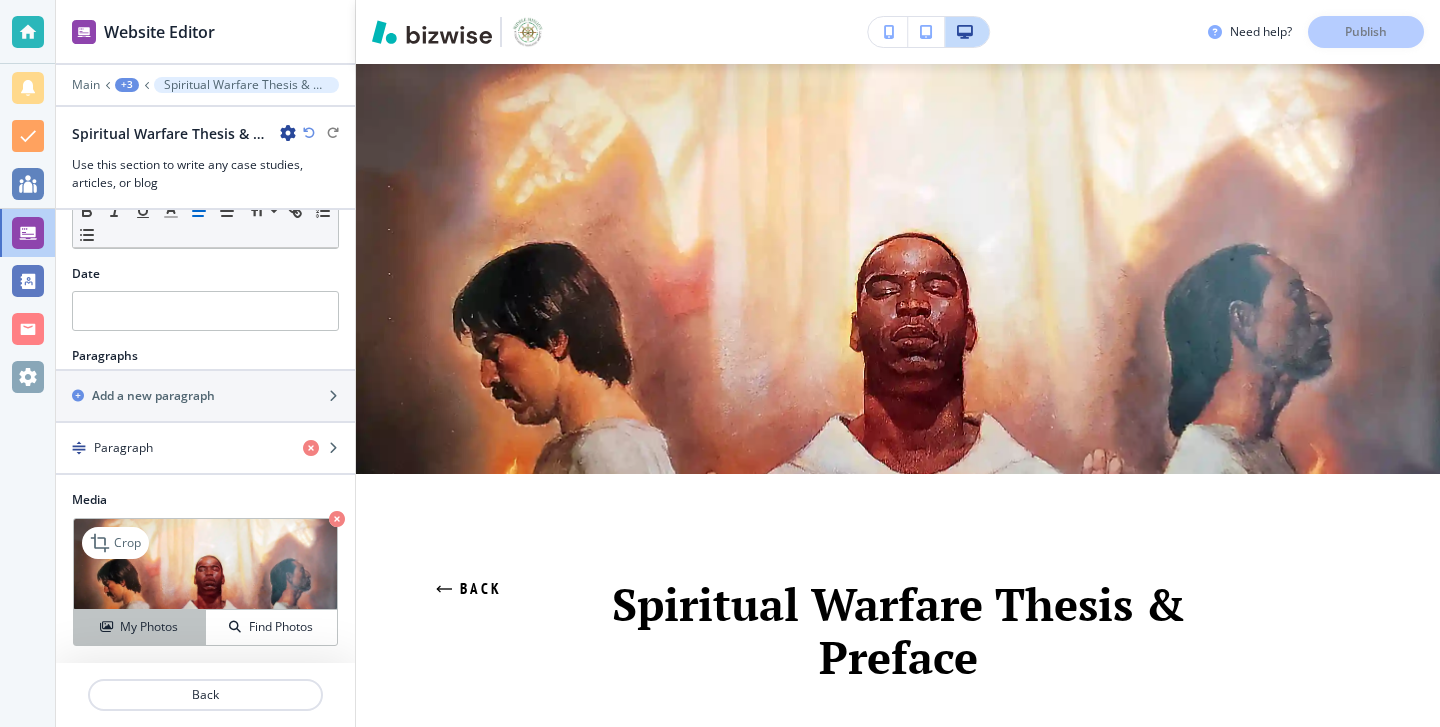 click on "My Photos" at bounding box center (139, 627) 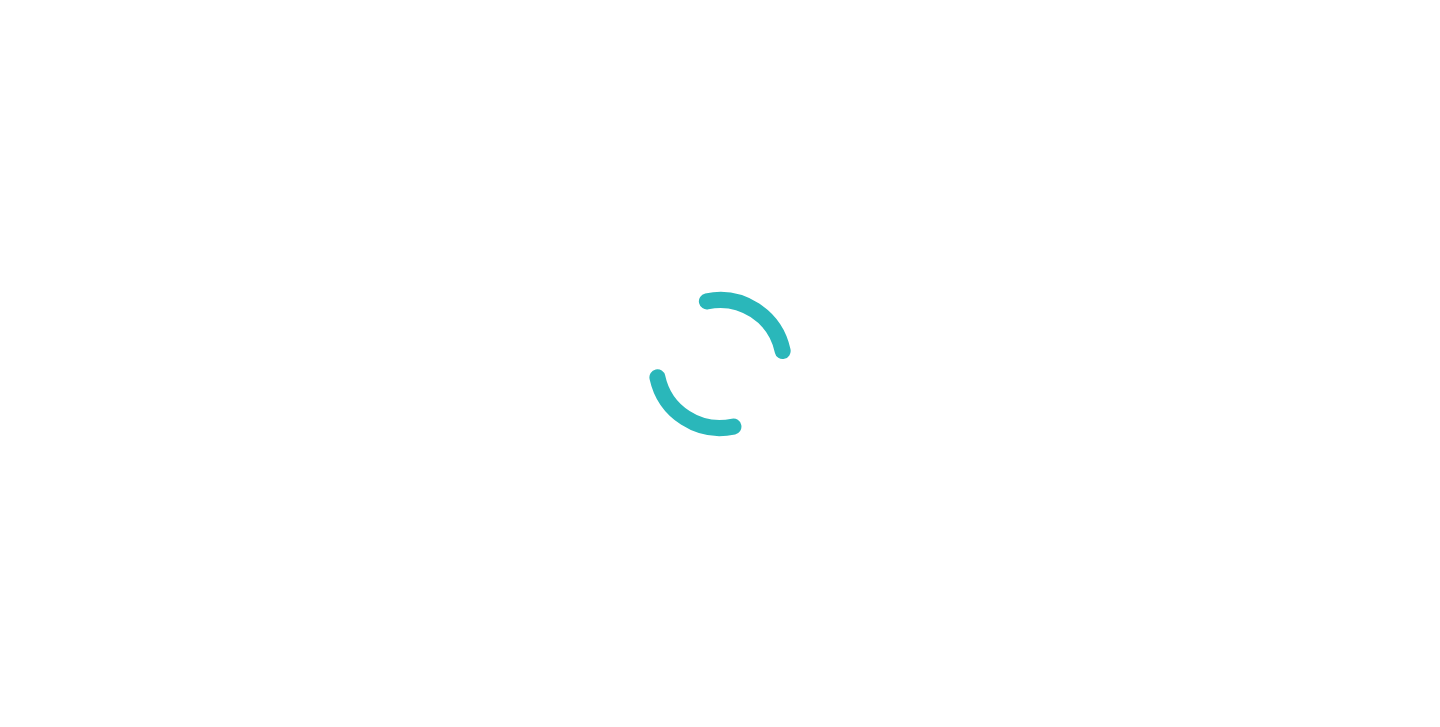 scroll, scrollTop: 0, scrollLeft: 0, axis: both 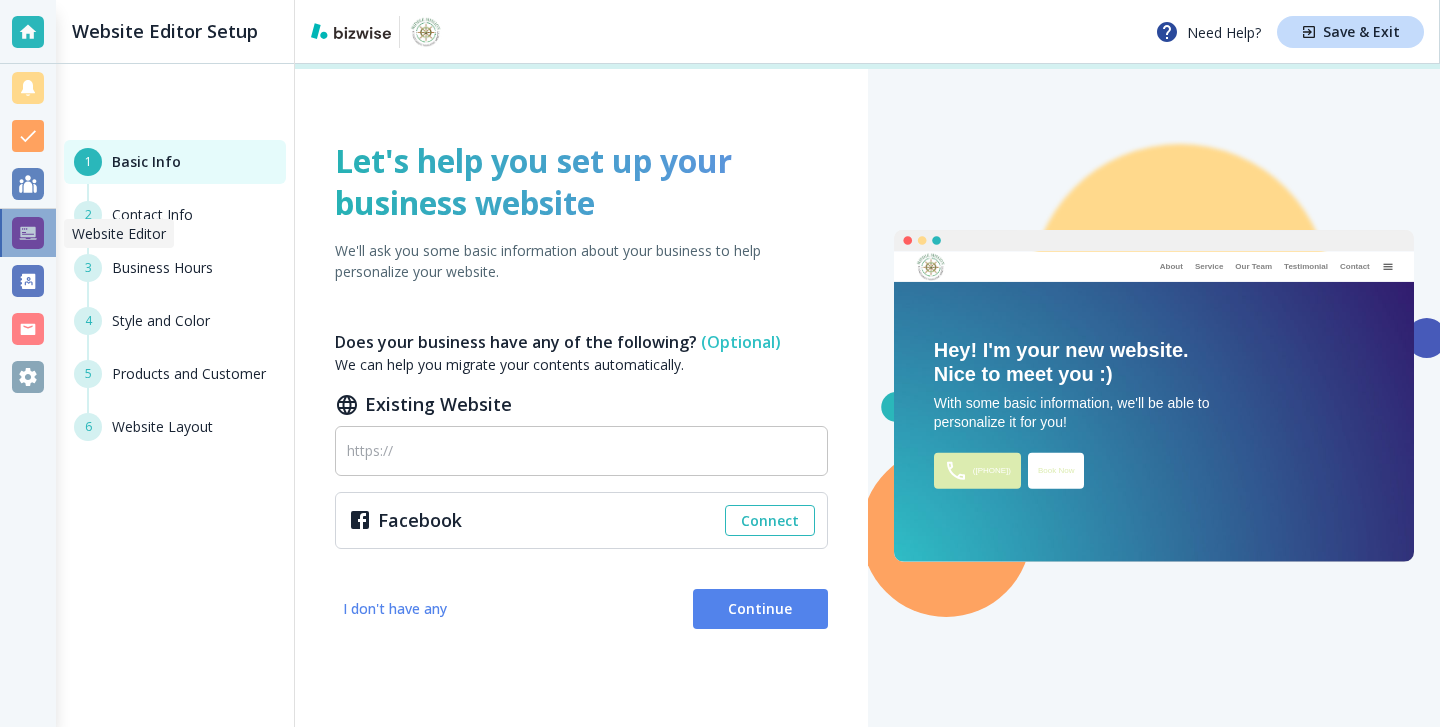 click at bounding box center [28, 233] 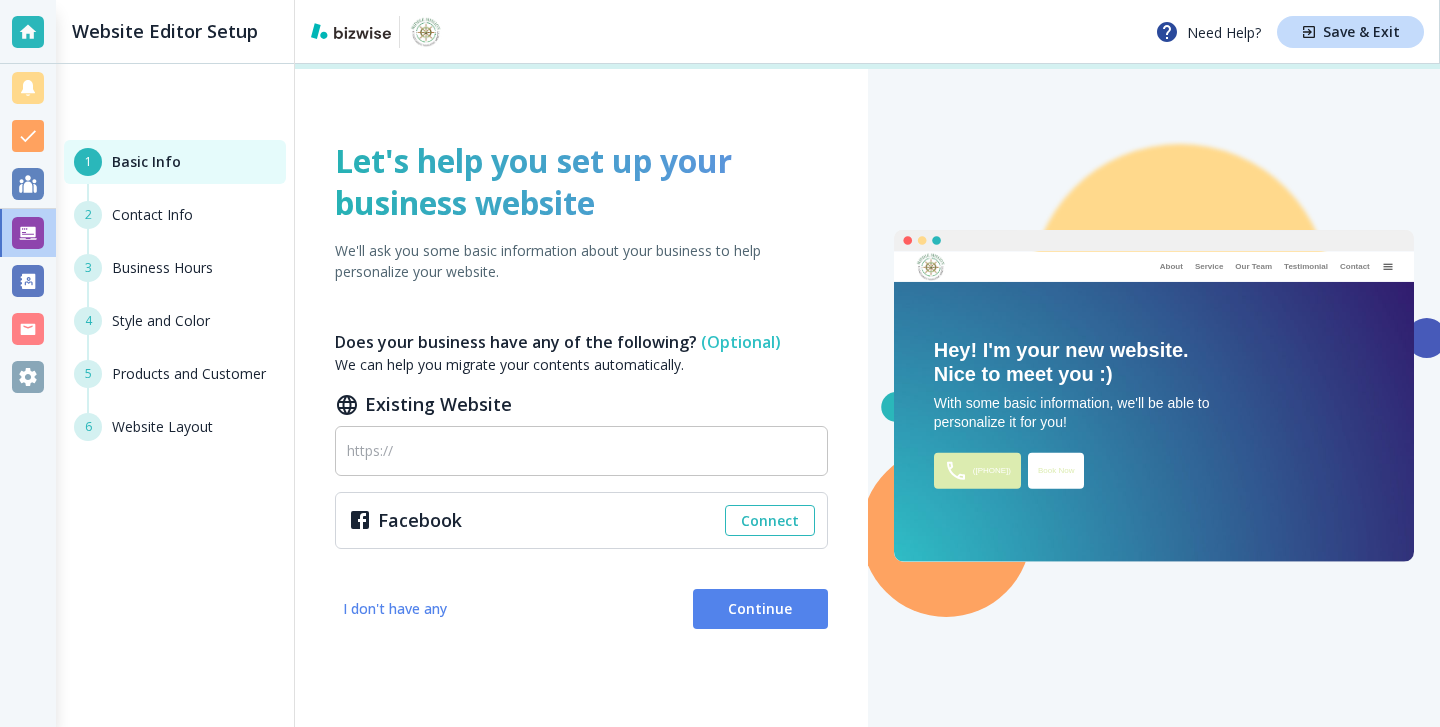 click on "2 Contact Info" at bounding box center (175, 227) 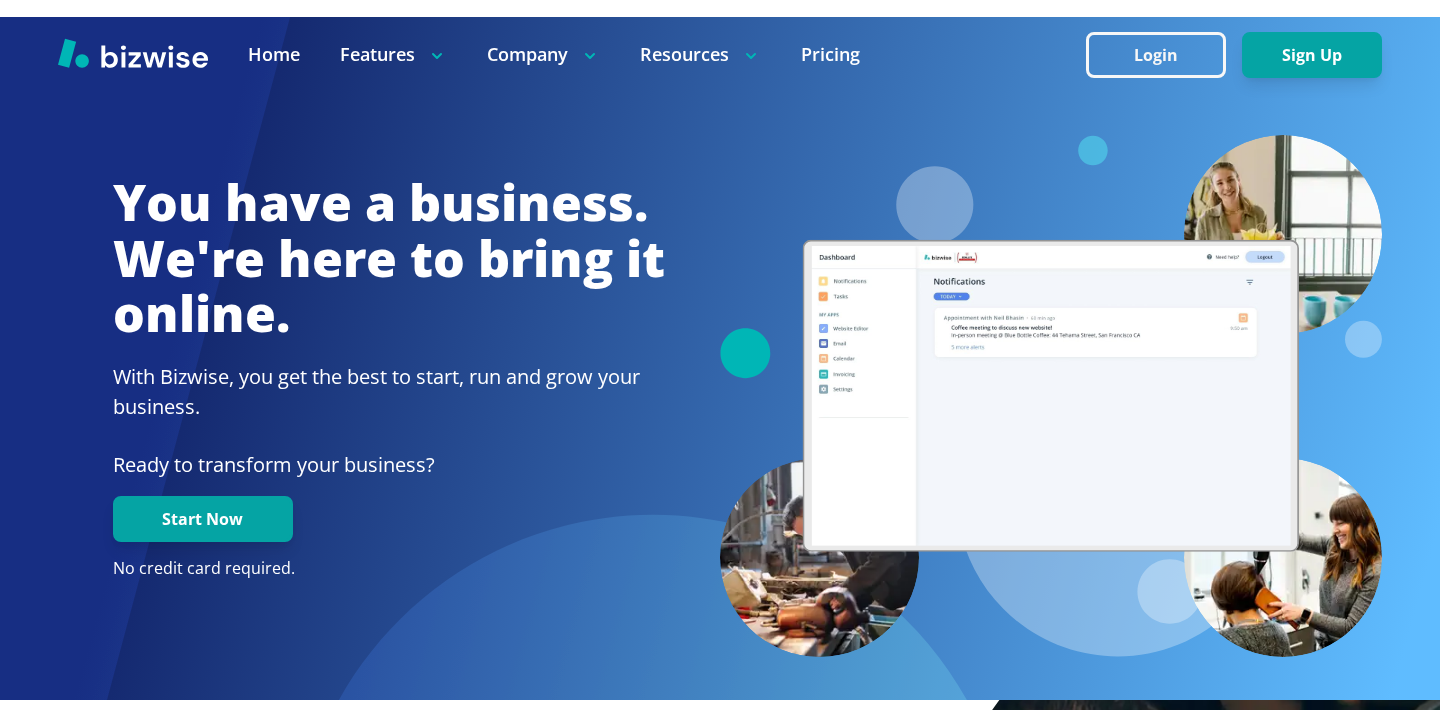 scroll, scrollTop: 0, scrollLeft: 0, axis: both 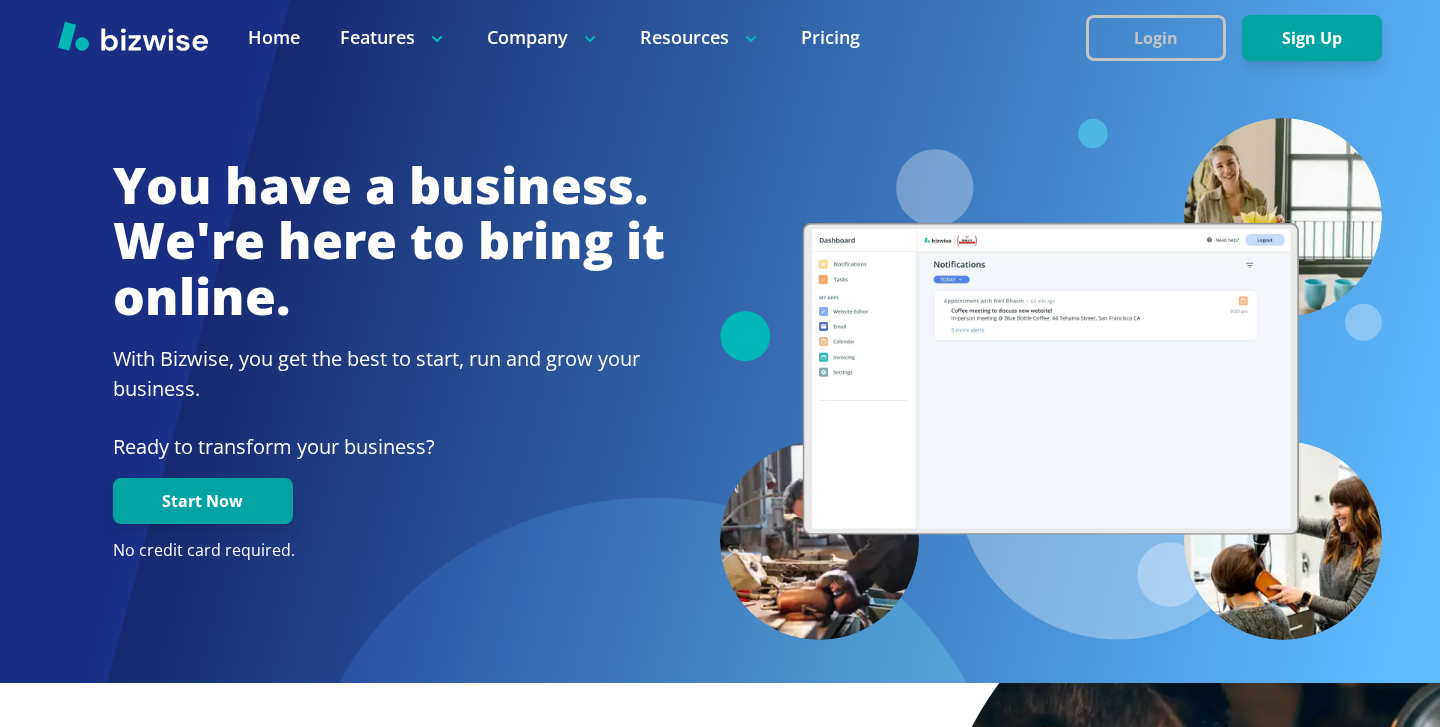 click on "Login" at bounding box center [1156, 38] 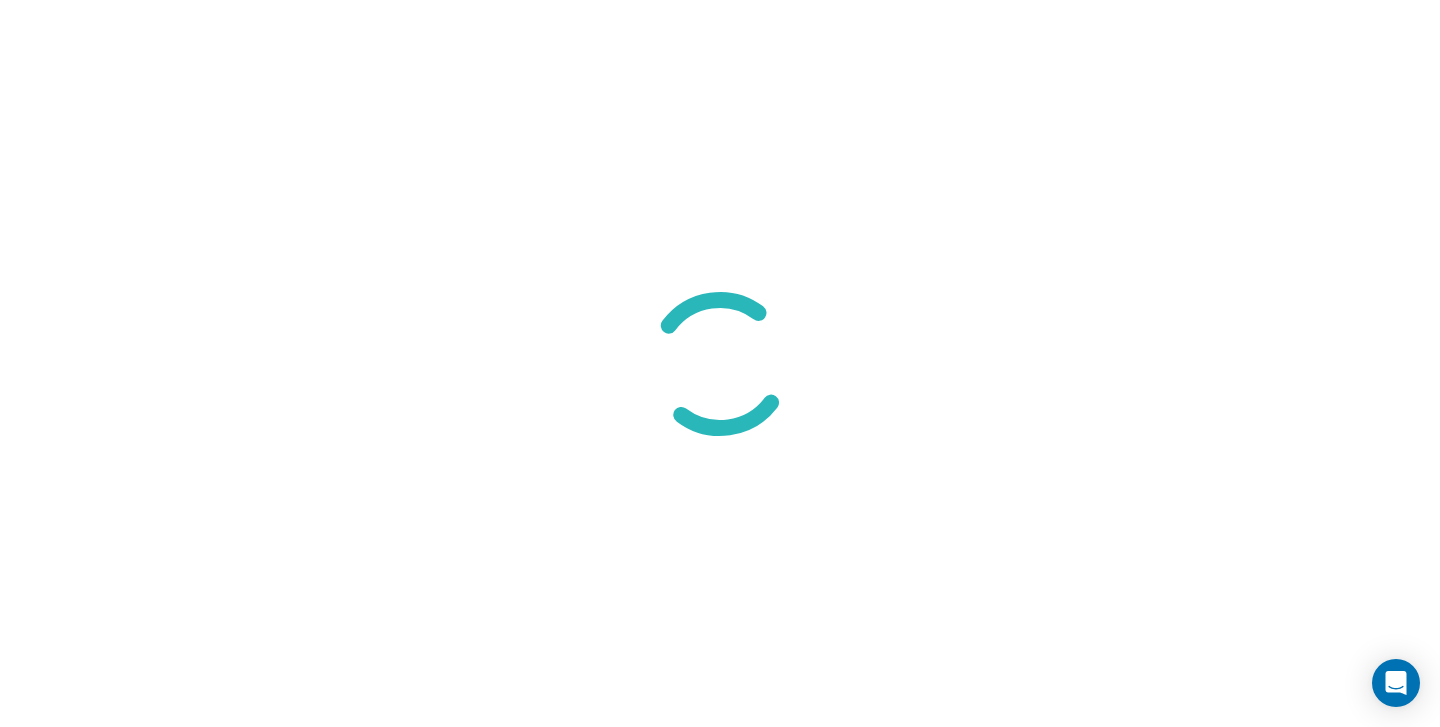 scroll, scrollTop: 0, scrollLeft: 0, axis: both 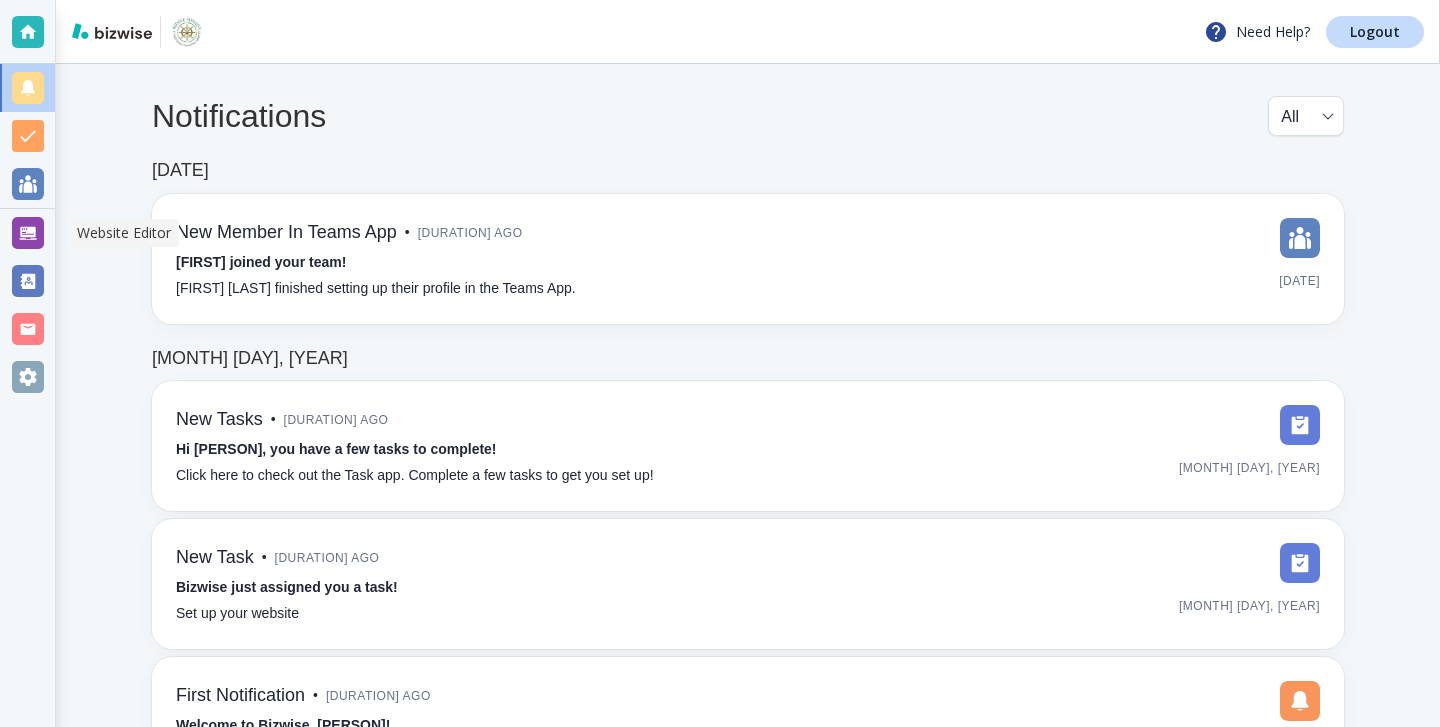 click at bounding box center [27, 233] 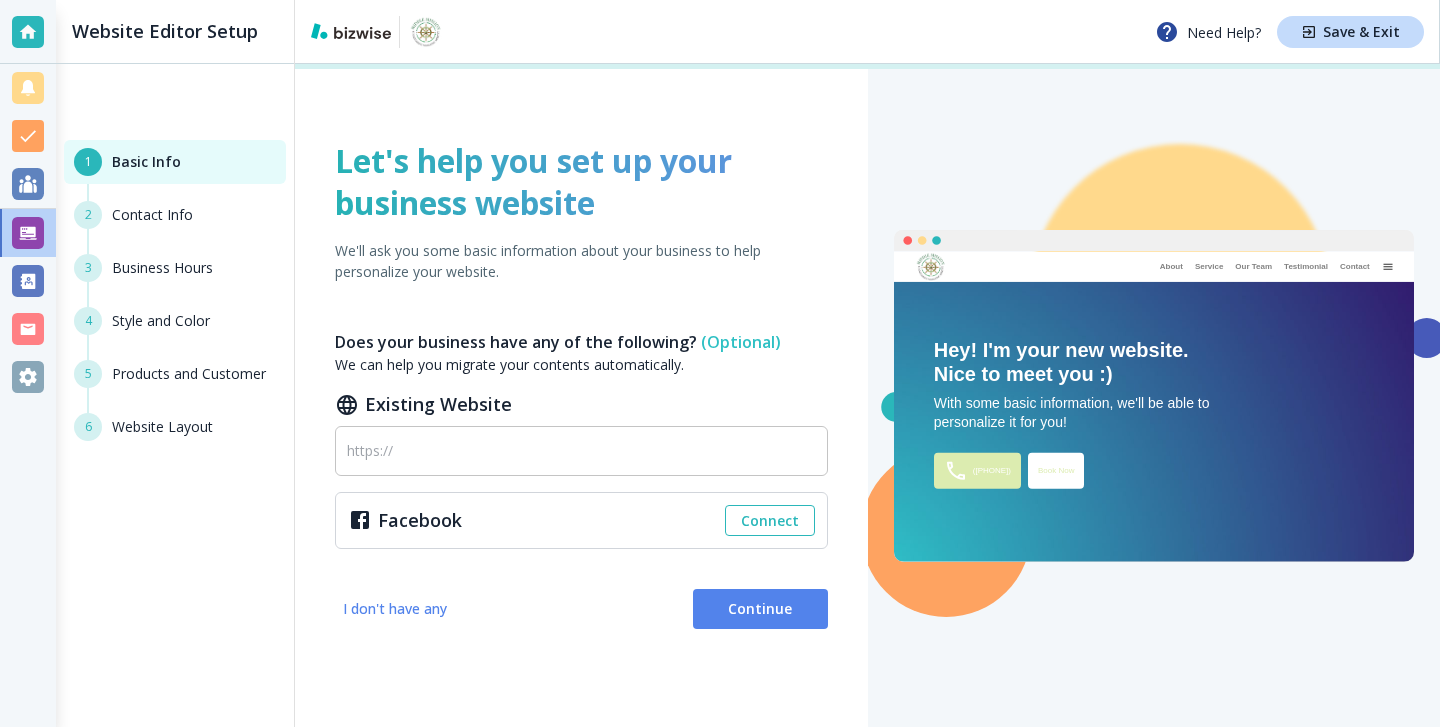click on "3 Business Hours" at bounding box center (175, 280) 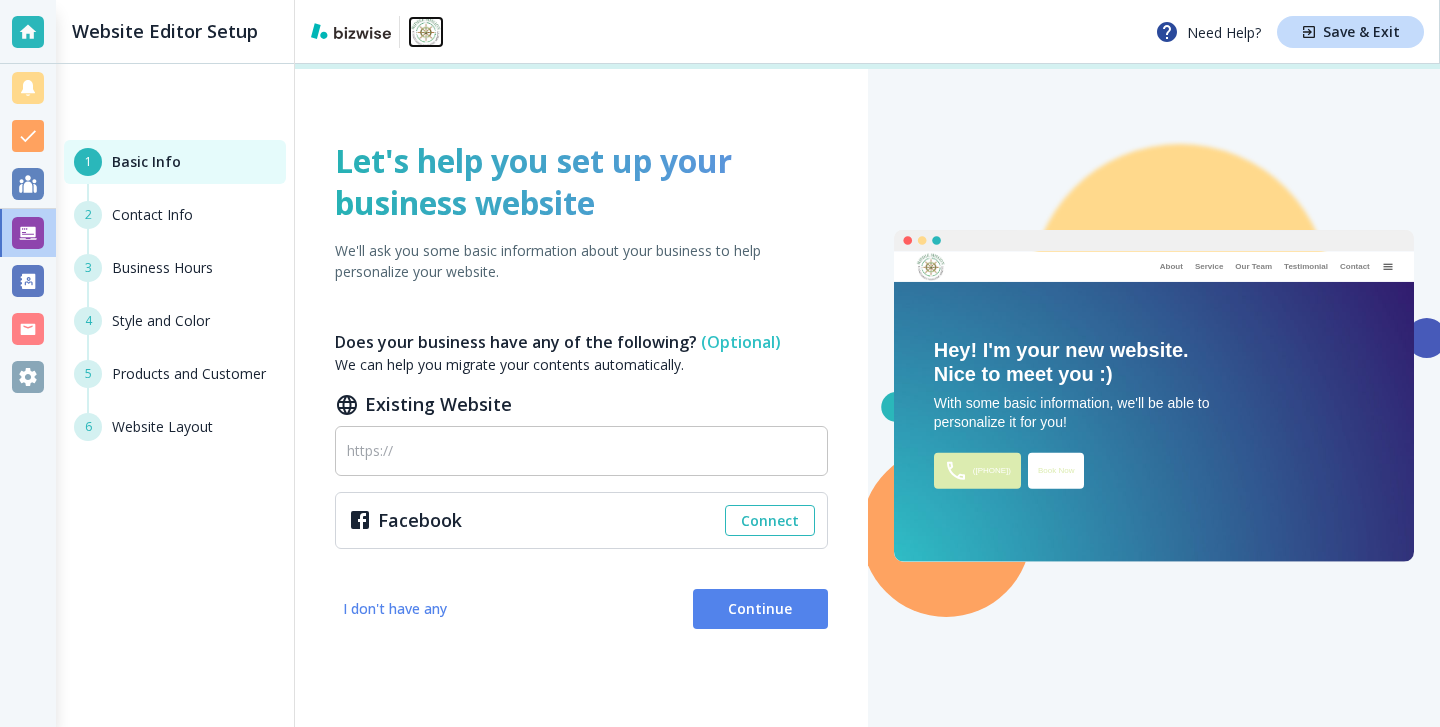 click at bounding box center (426, 32) 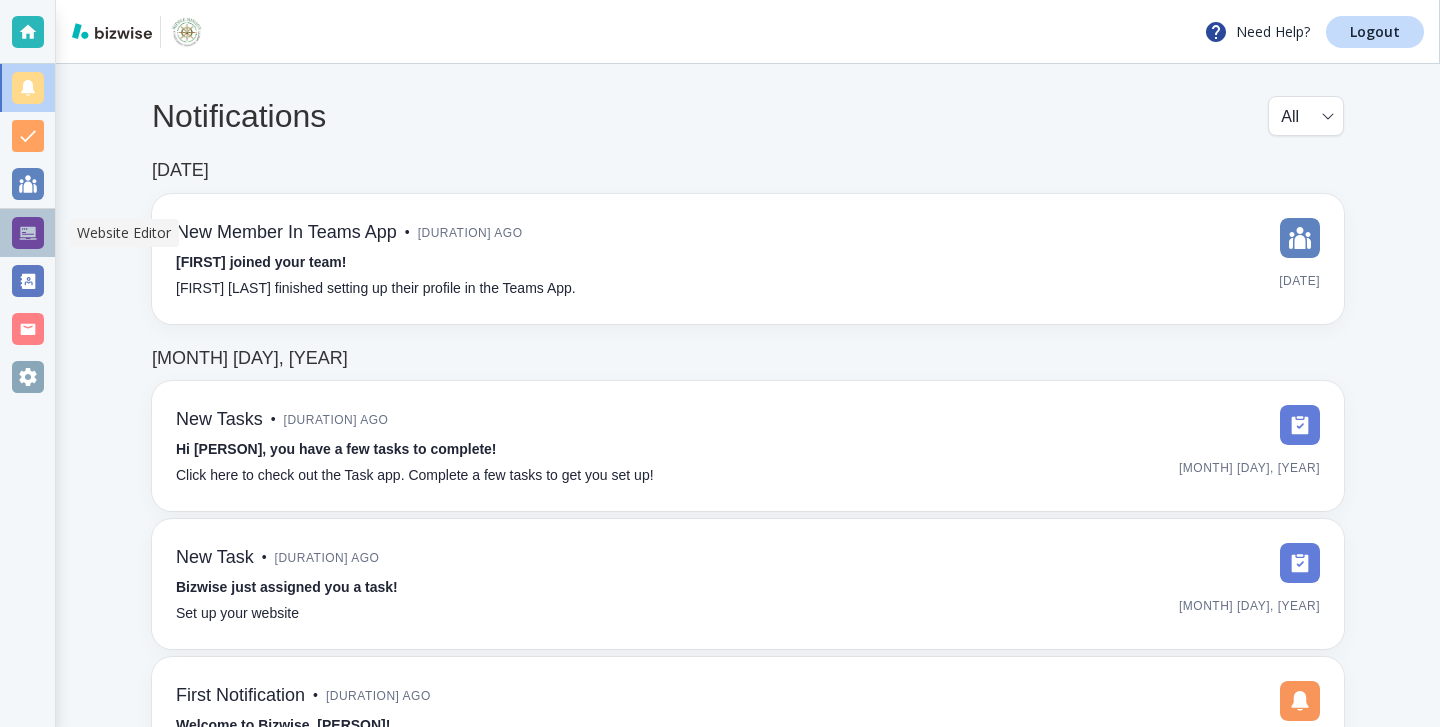 click at bounding box center (28, 233) 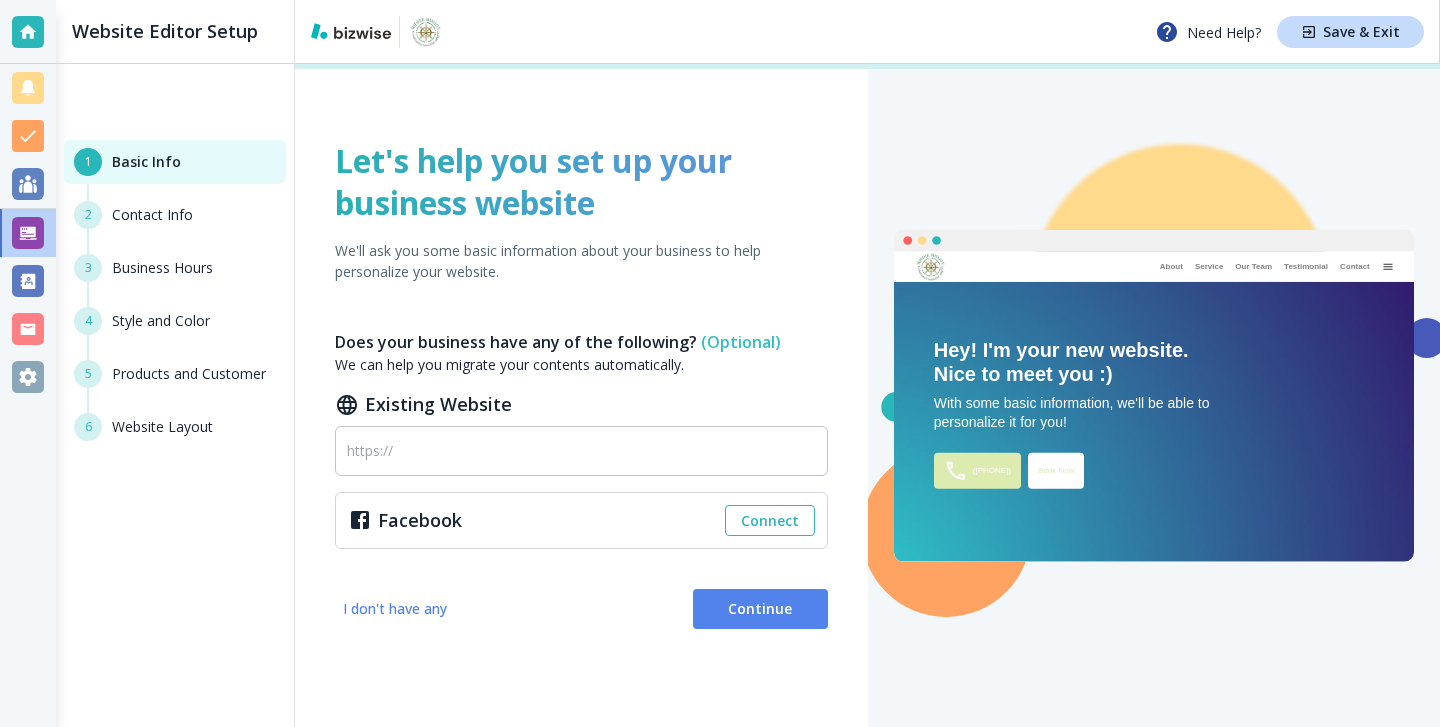 click on "Continue" at bounding box center [760, 609] 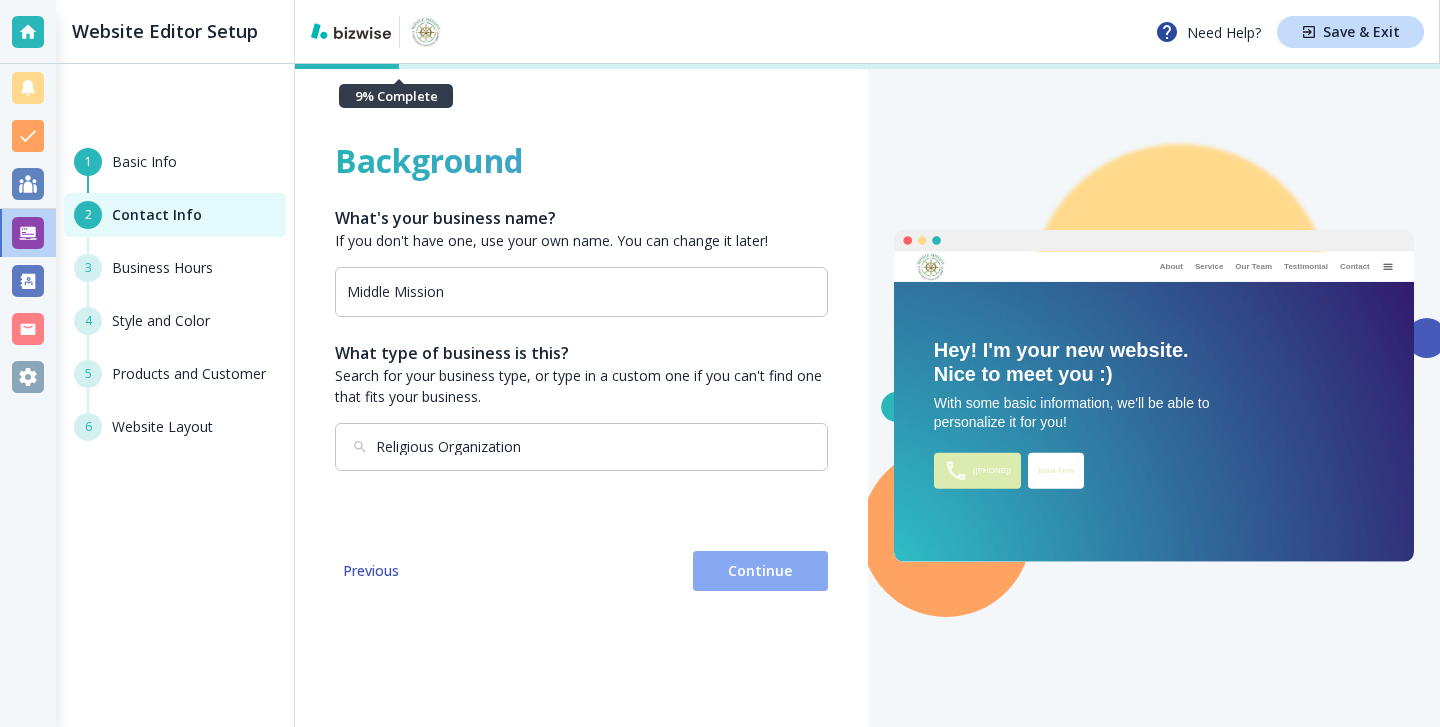 click on "Continue" at bounding box center (760, 571) 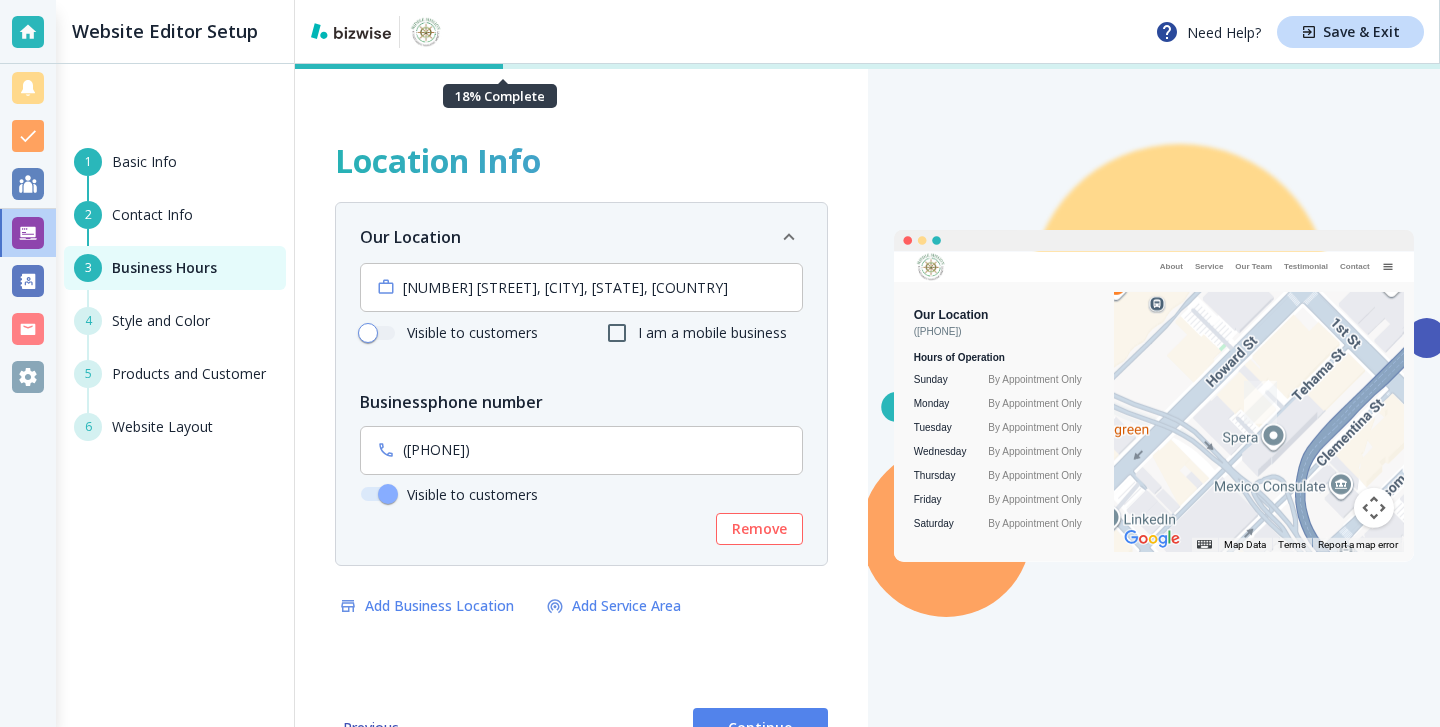 scroll, scrollTop: 3, scrollLeft: 0, axis: vertical 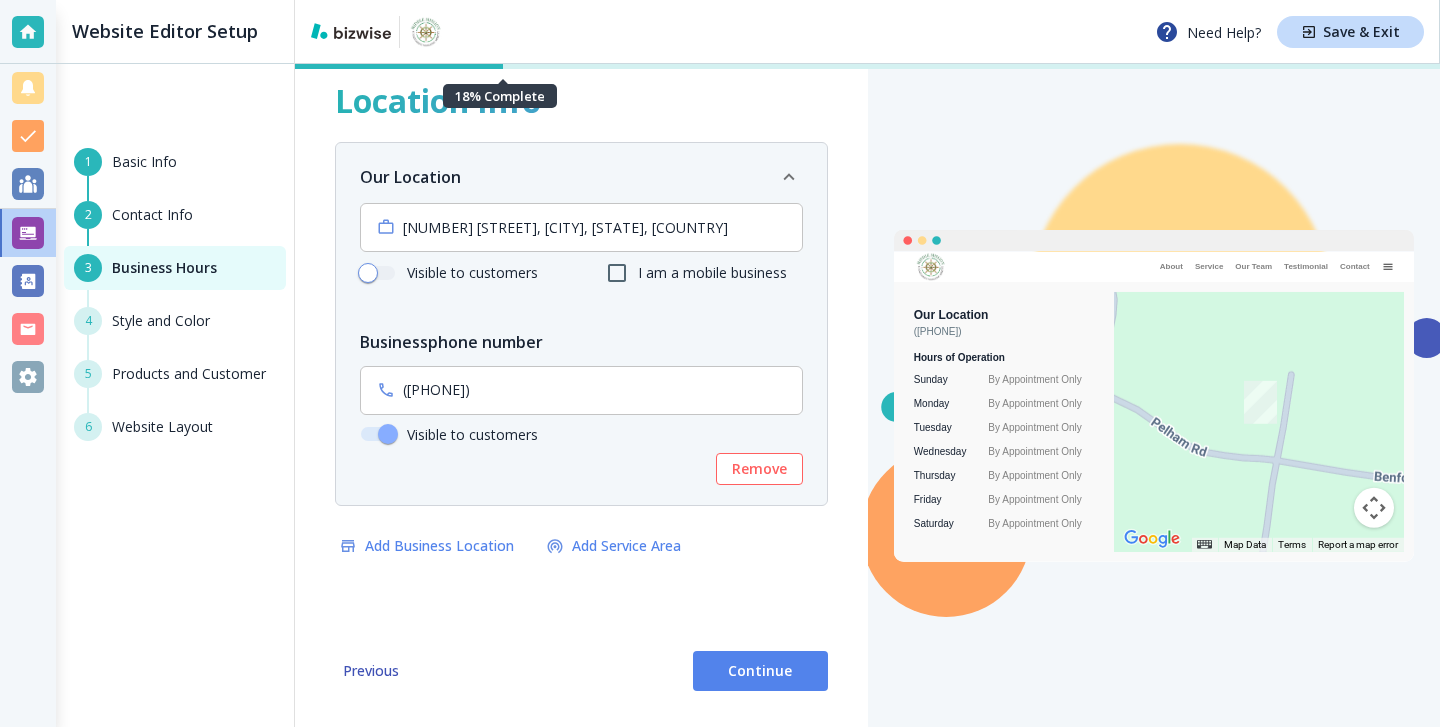 click on "Continue" at bounding box center (760, 671) 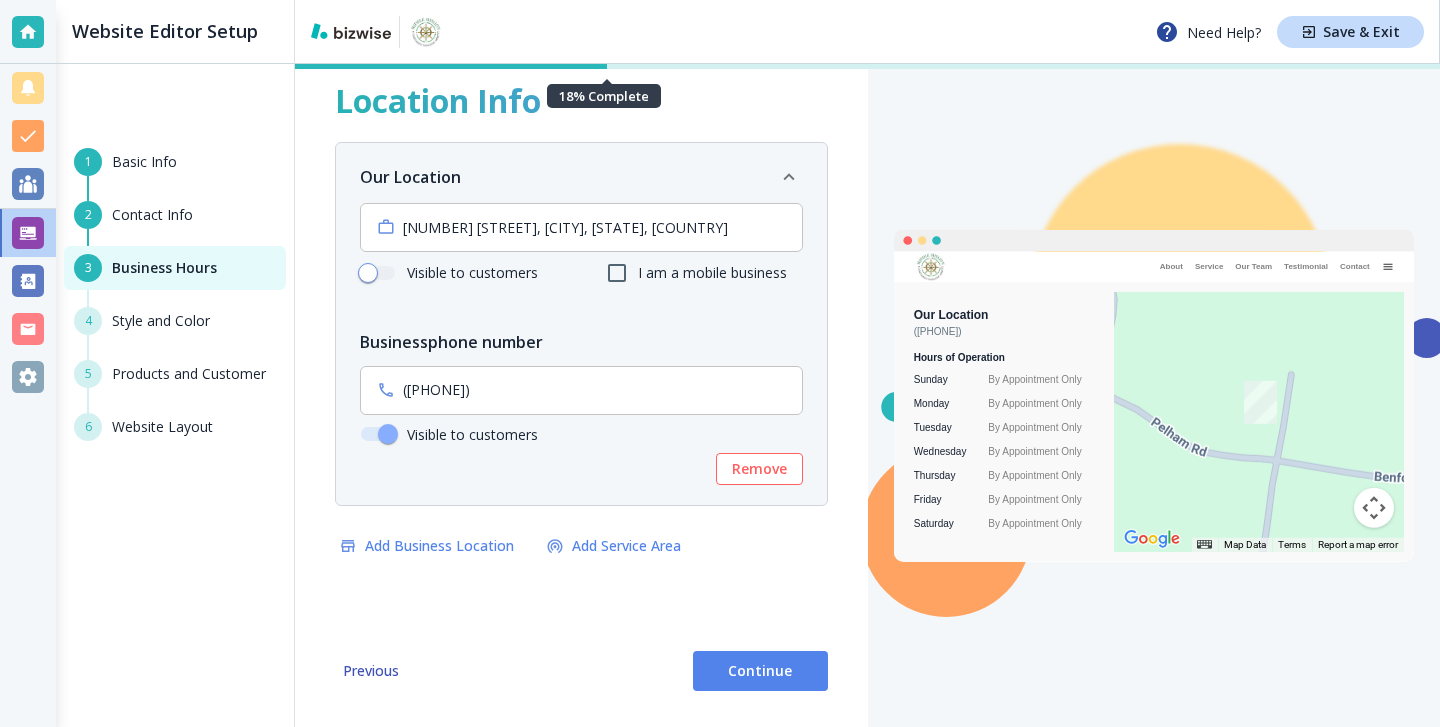 scroll, scrollTop: 2, scrollLeft: 0, axis: vertical 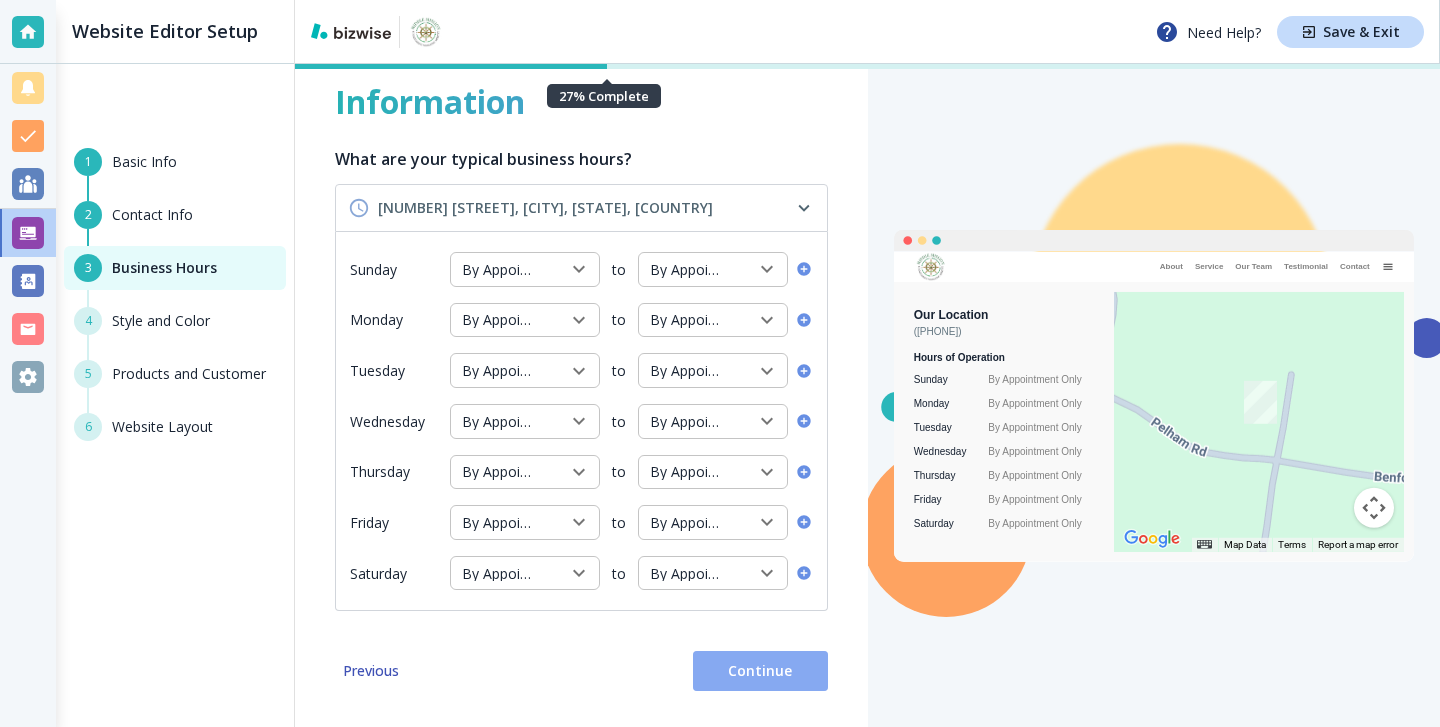 click on "Continue" at bounding box center [760, 671] 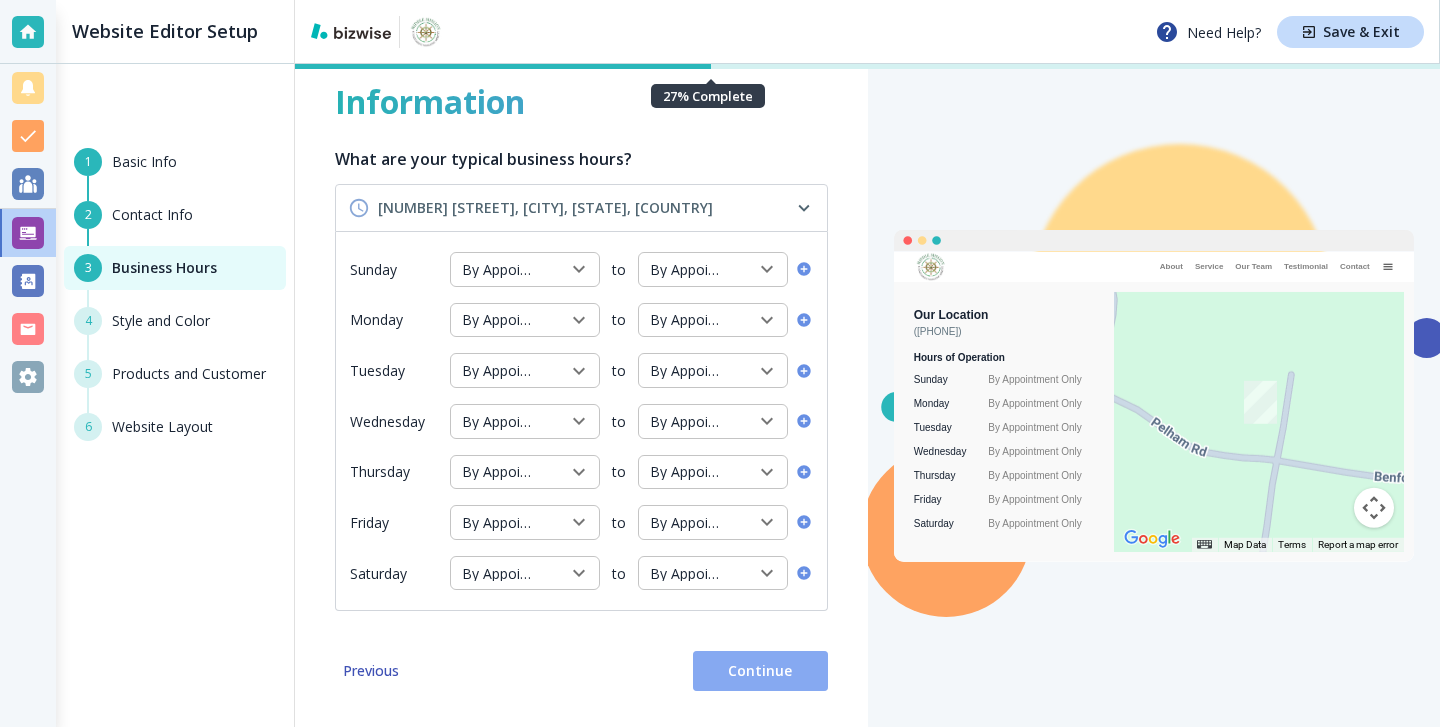 scroll, scrollTop: 0, scrollLeft: 0, axis: both 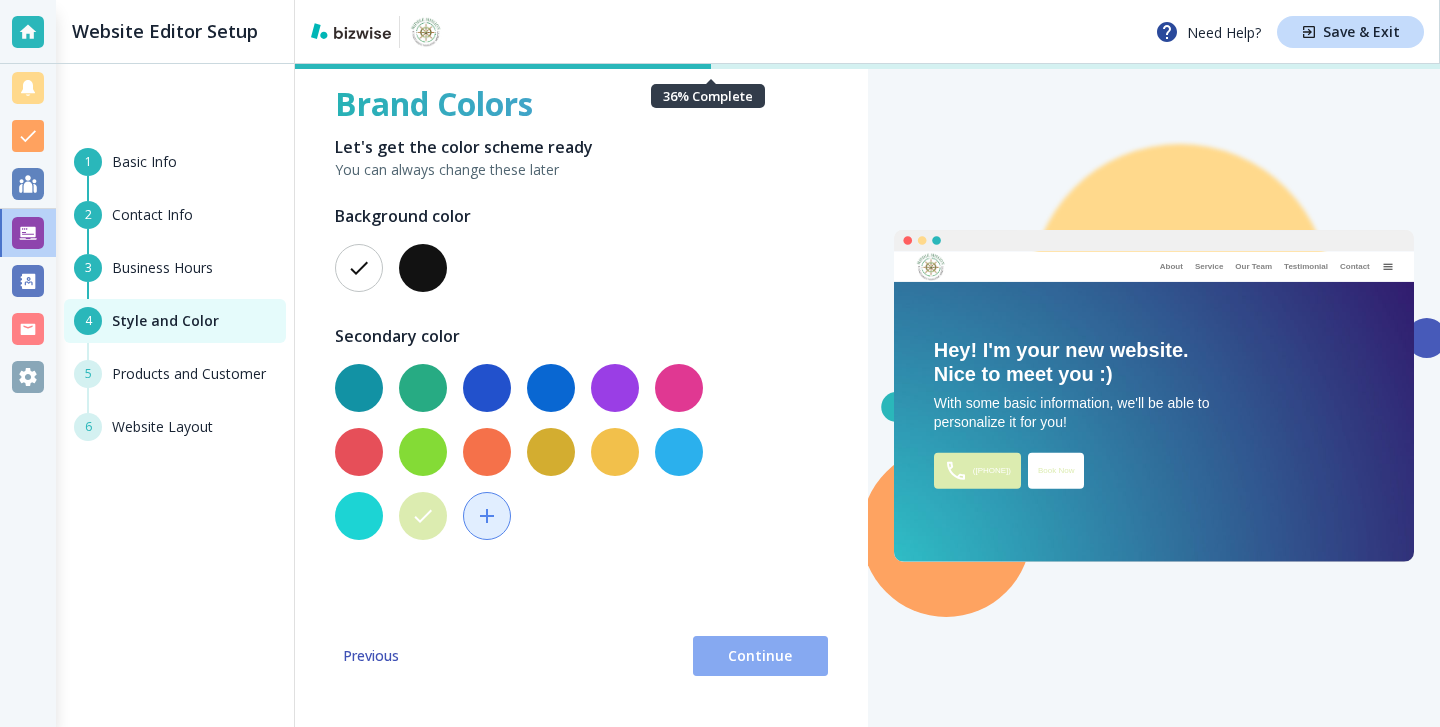 click on "Continue" at bounding box center (760, 656) 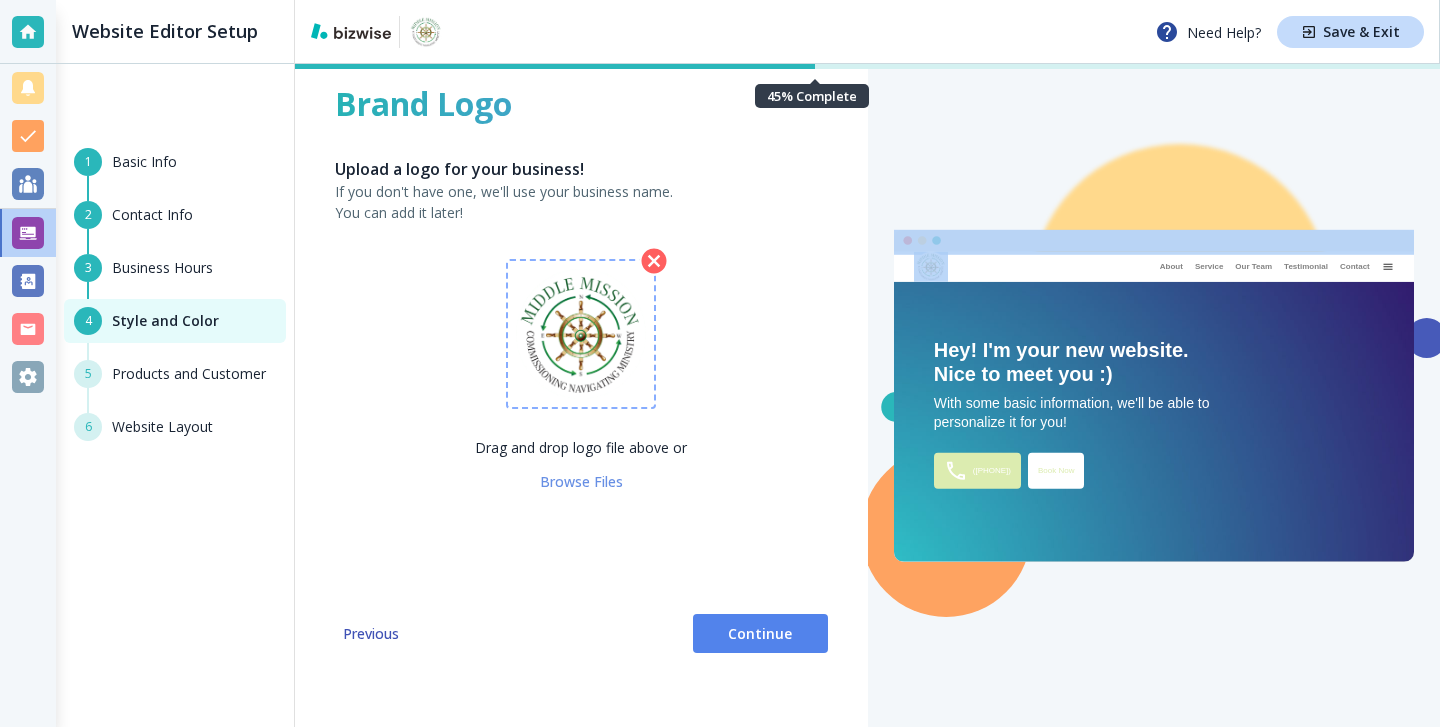 click on "Brand Logo Upload a logo for your business! If you don't have one, we'll use your business name. You can add it later! Drag and drop logo file above or Browse Files Continue Previous" at bounding box center (581, 367) 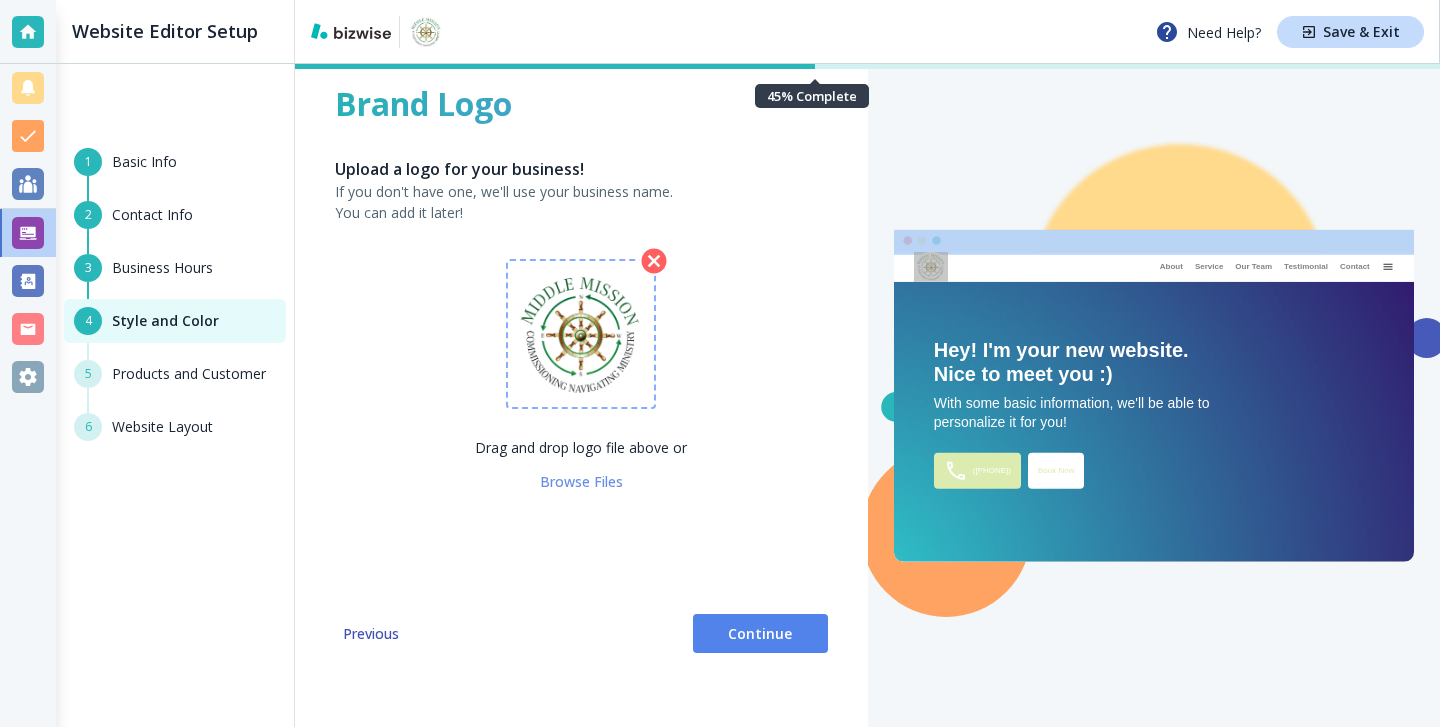 click on "Brand Logo Upload a logo for your business! If you don't have one, we'll use your business name. You can add it later! Drag and drop logo file above or Browse Files Continue Previous" at bounding box center (581, 367) 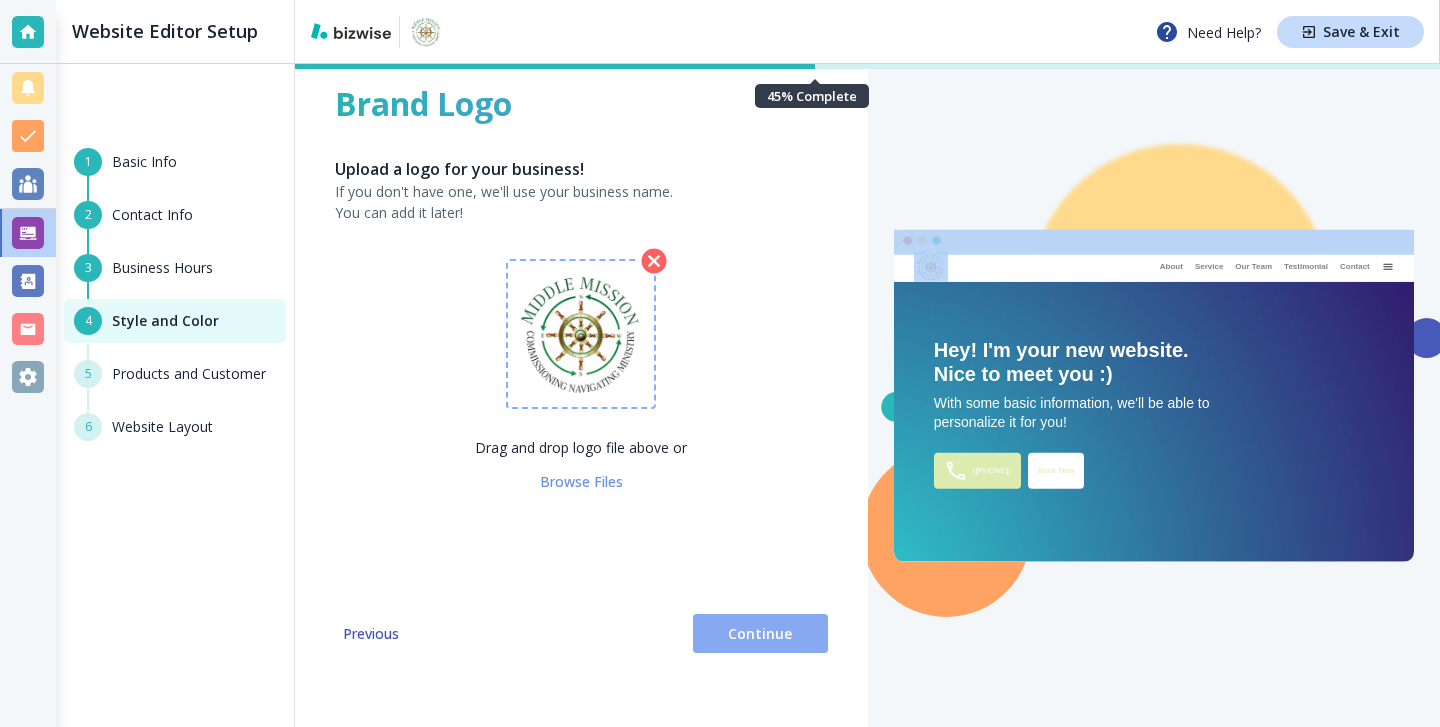click on "Continue" at bounding box center [760, 634] 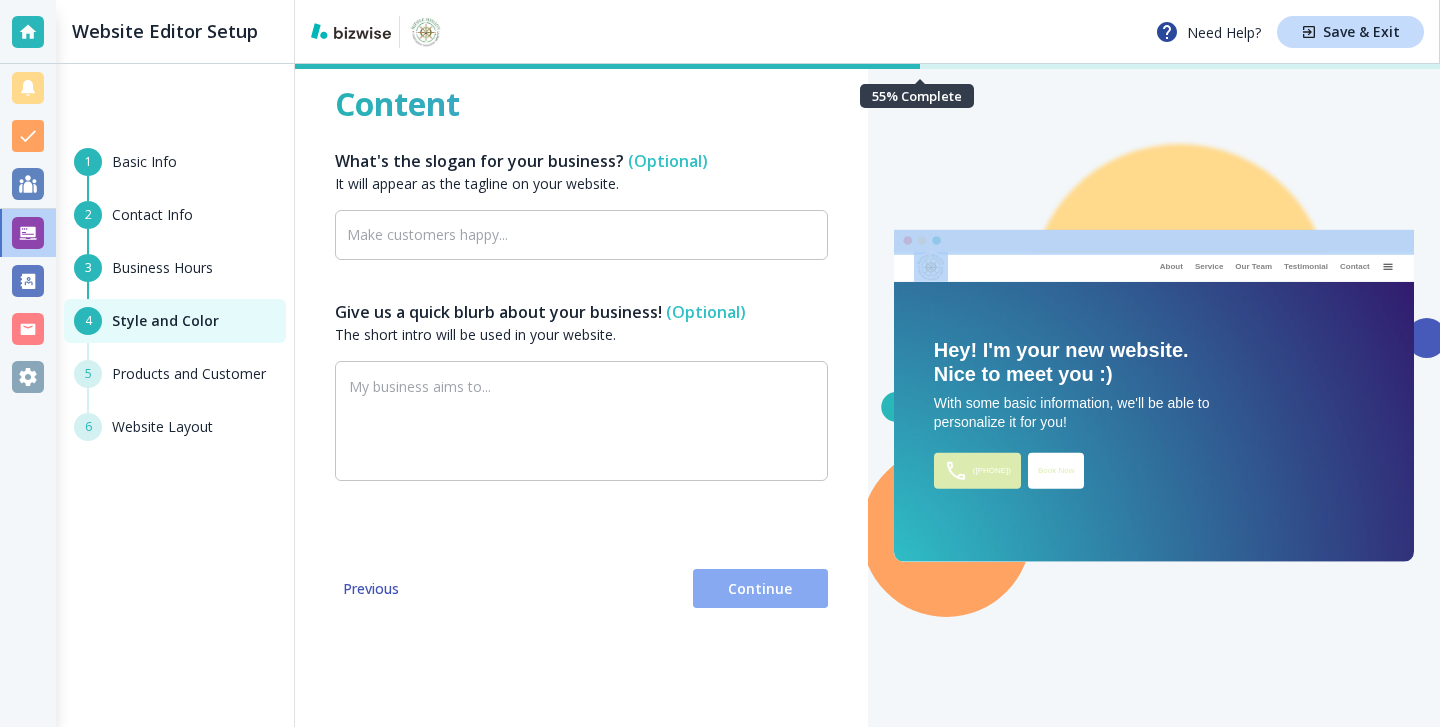 click on "Continue" at bounding box center [760, 589] 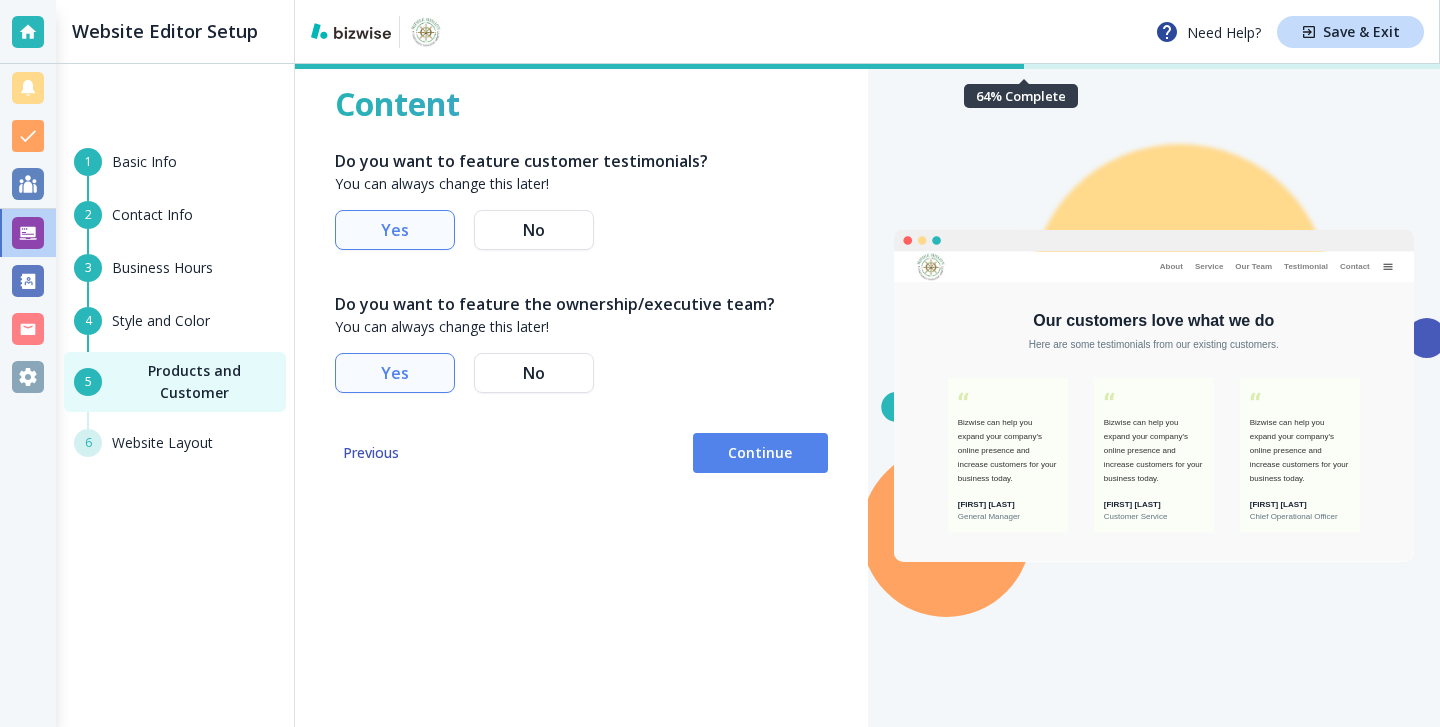 click on "Content Do you want to feature customer testimonials? You can always change this later! Yes No Do you want to feature the ownership/executive team? You can always change this later! Yes No Continue Previous" at bounding box center (581, 367) 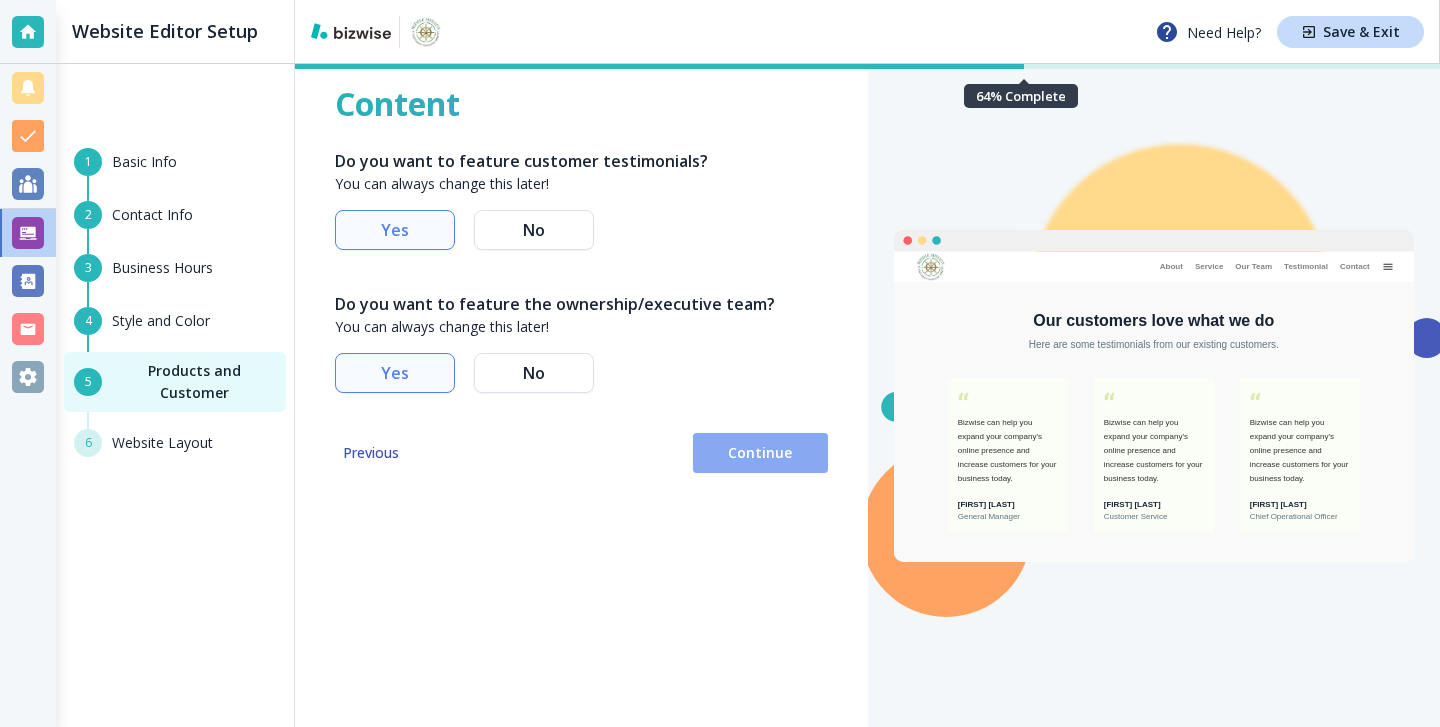 click on "Continue" at bounding box center [760, 453] 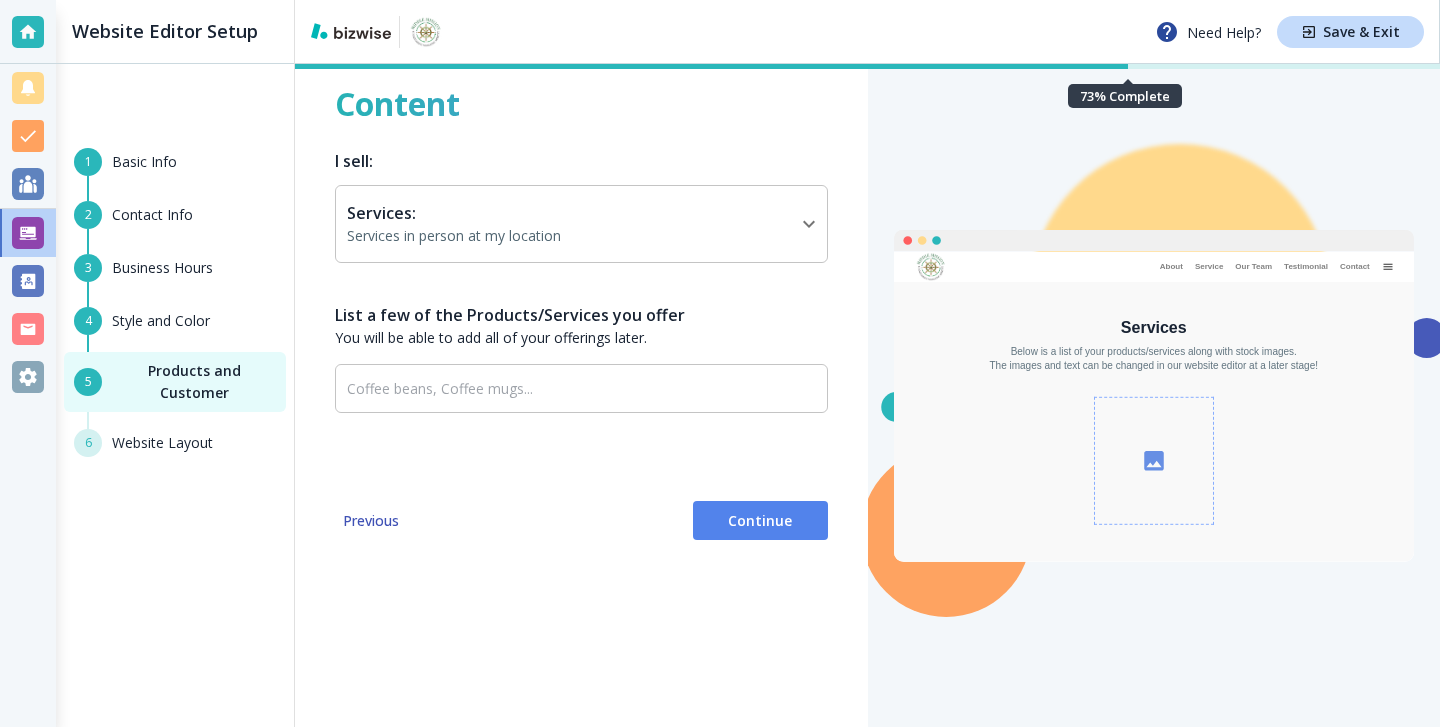 click on "Content I sell: Services: Services in person at my location SERVICES_IN_PERSON_AT_LOCATION ​ List a few of the Products/Services you offer You will be able to add all of your offerings later. ​ Continue Previous" at bounding box center (581, 367) 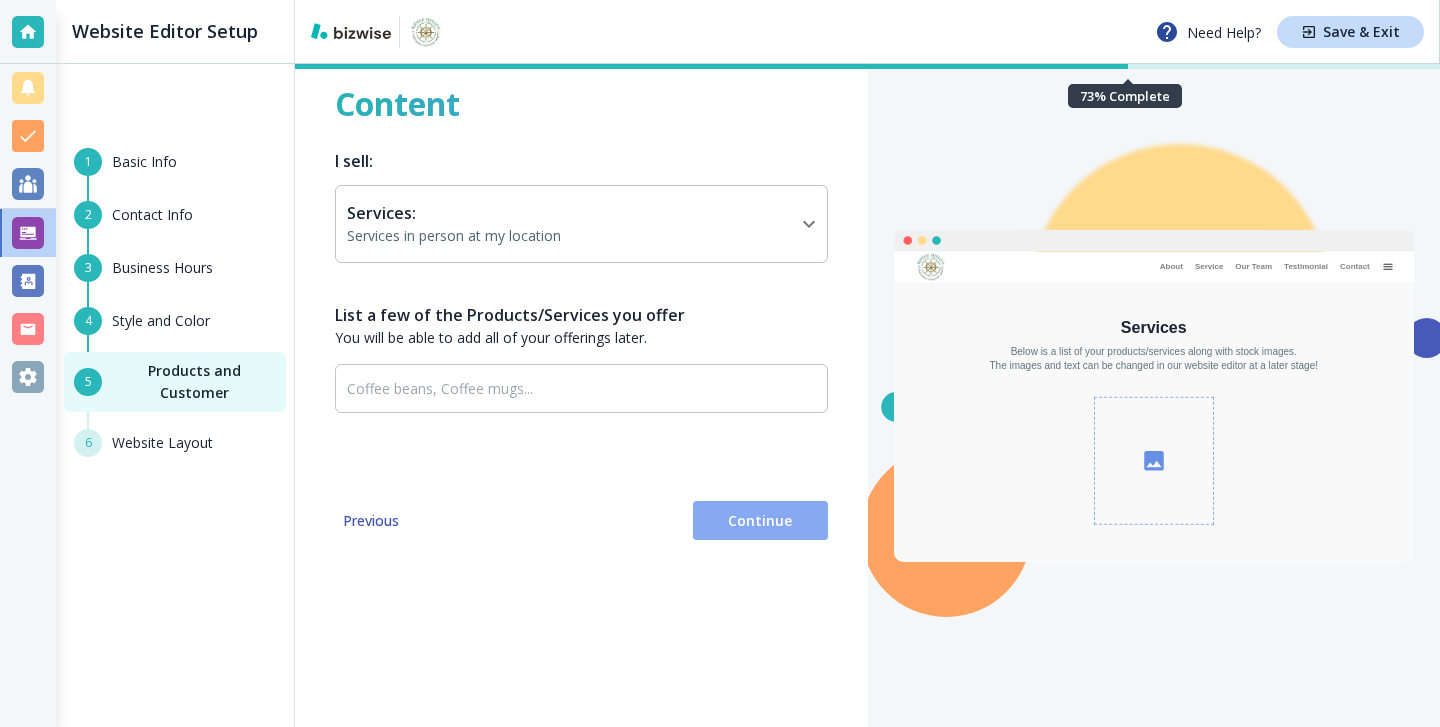 click on "Continue" at bounding box center [760, 521] 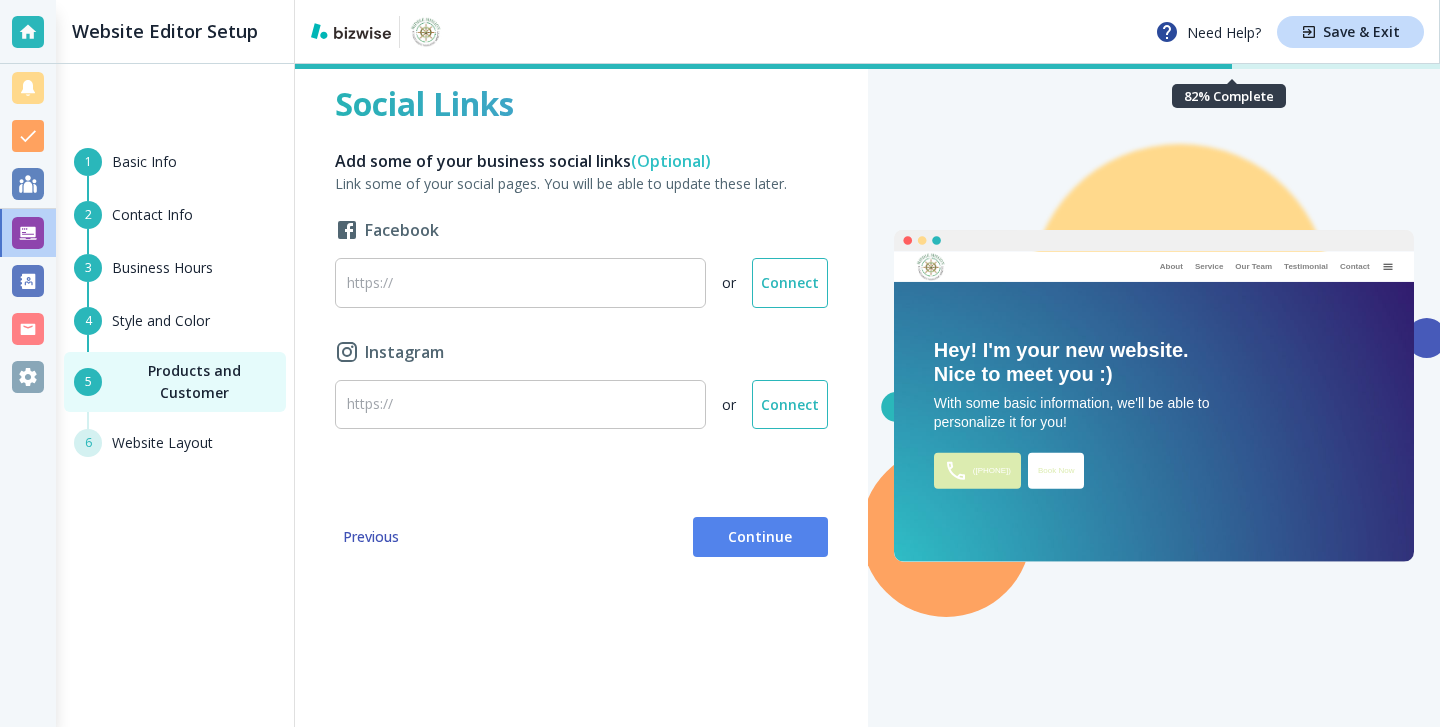 click on "Continue" at bounding box center (760, 537) 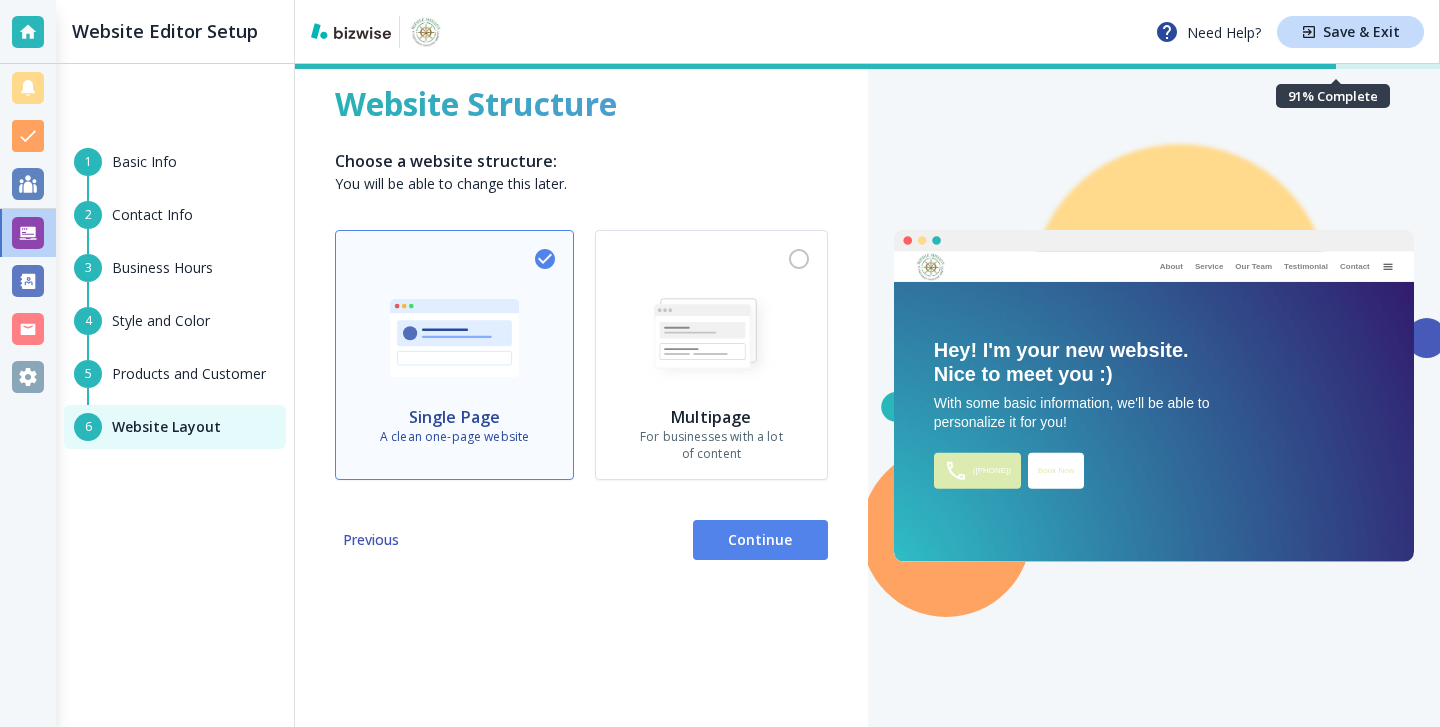 click on "Continue" at bounding box center (760, 540) 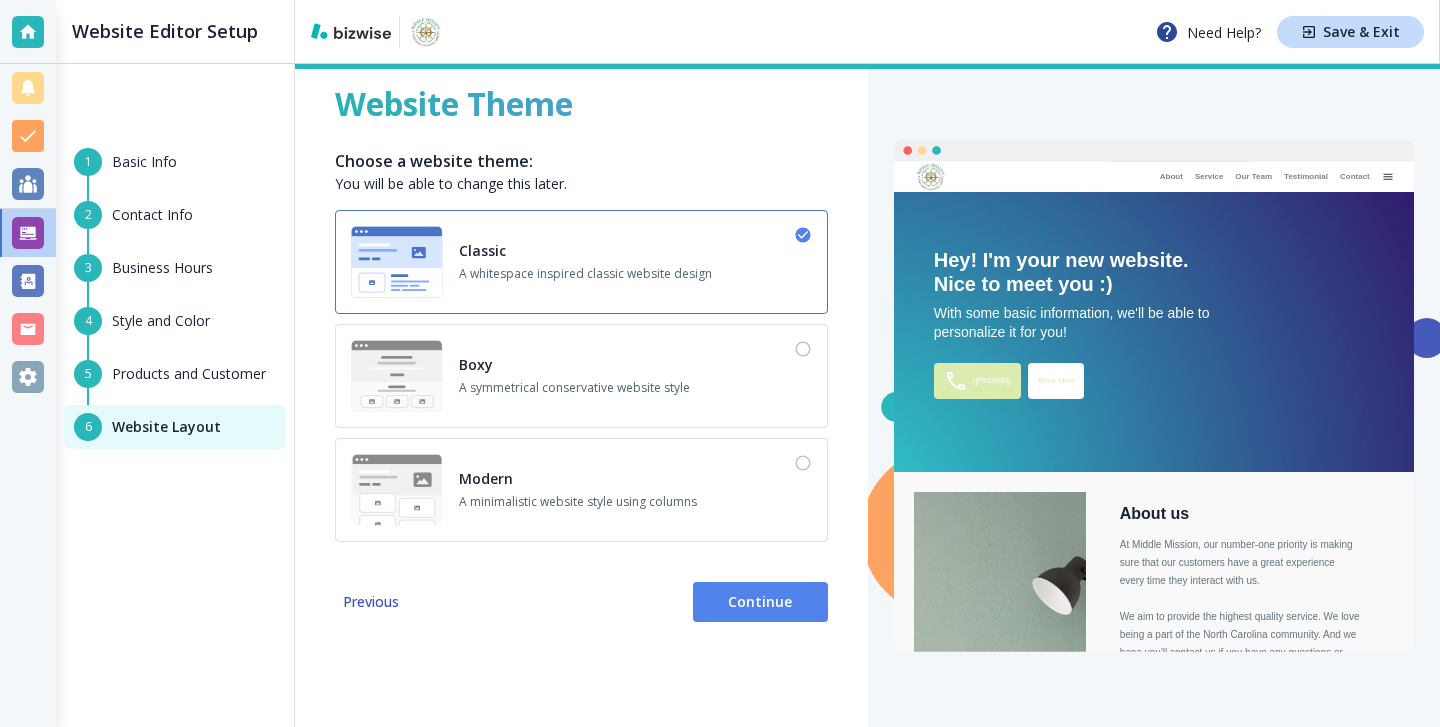 scroll, scrollTop: 0, scrollLeft: 0, axis: both 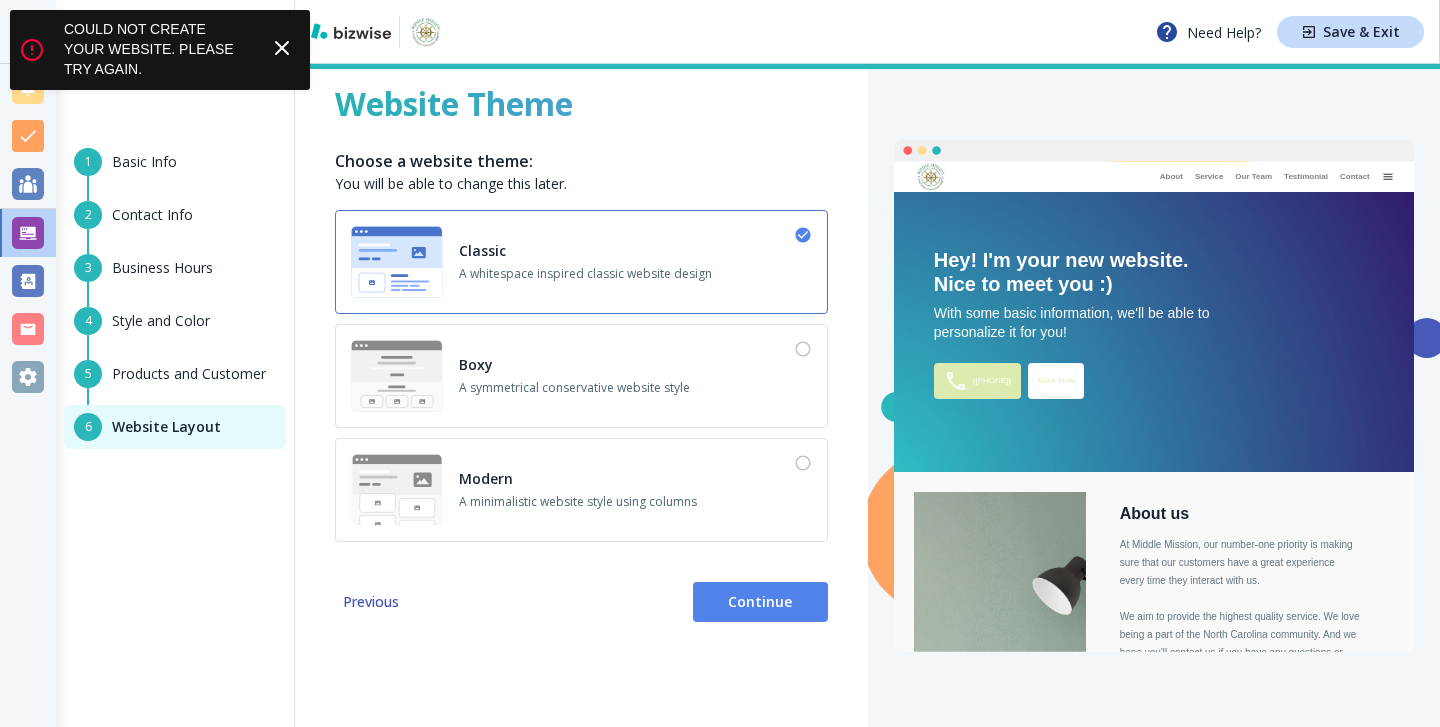 click 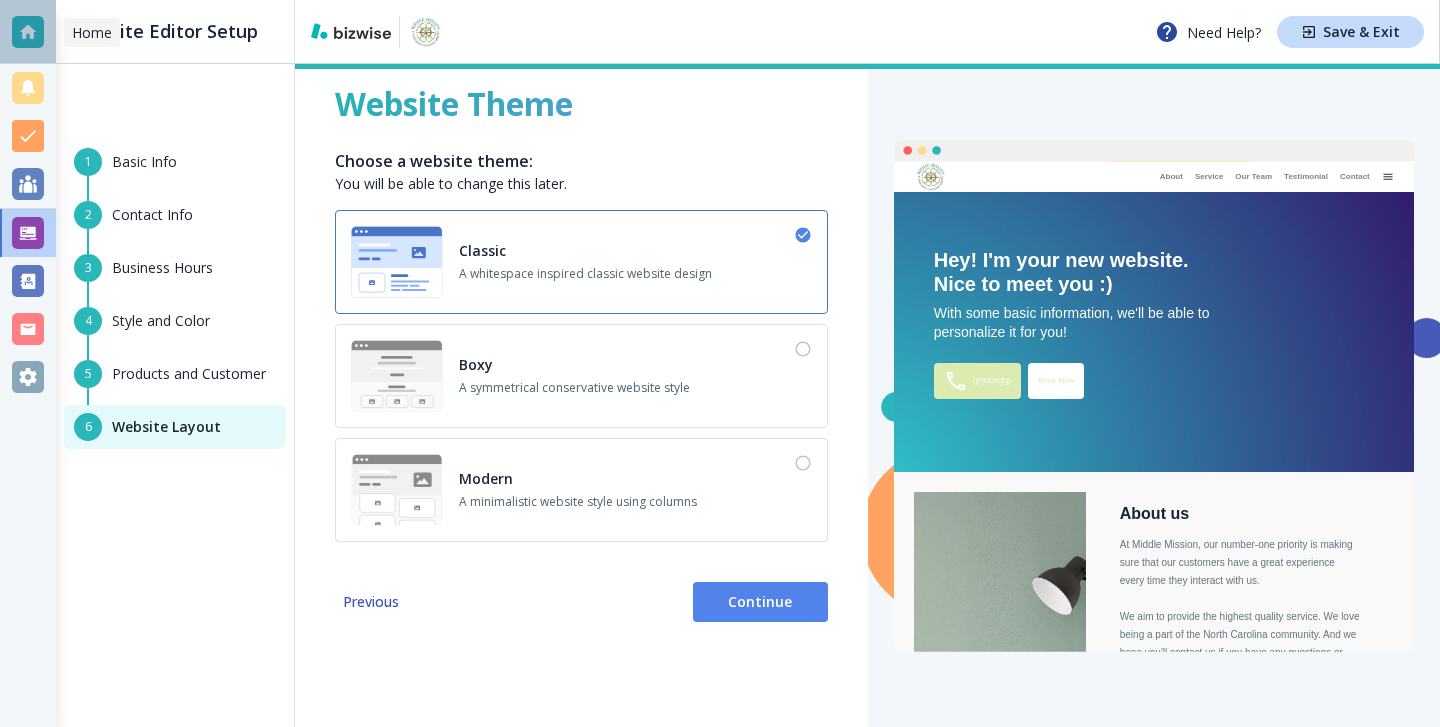 click at bounding box center [28, 32] 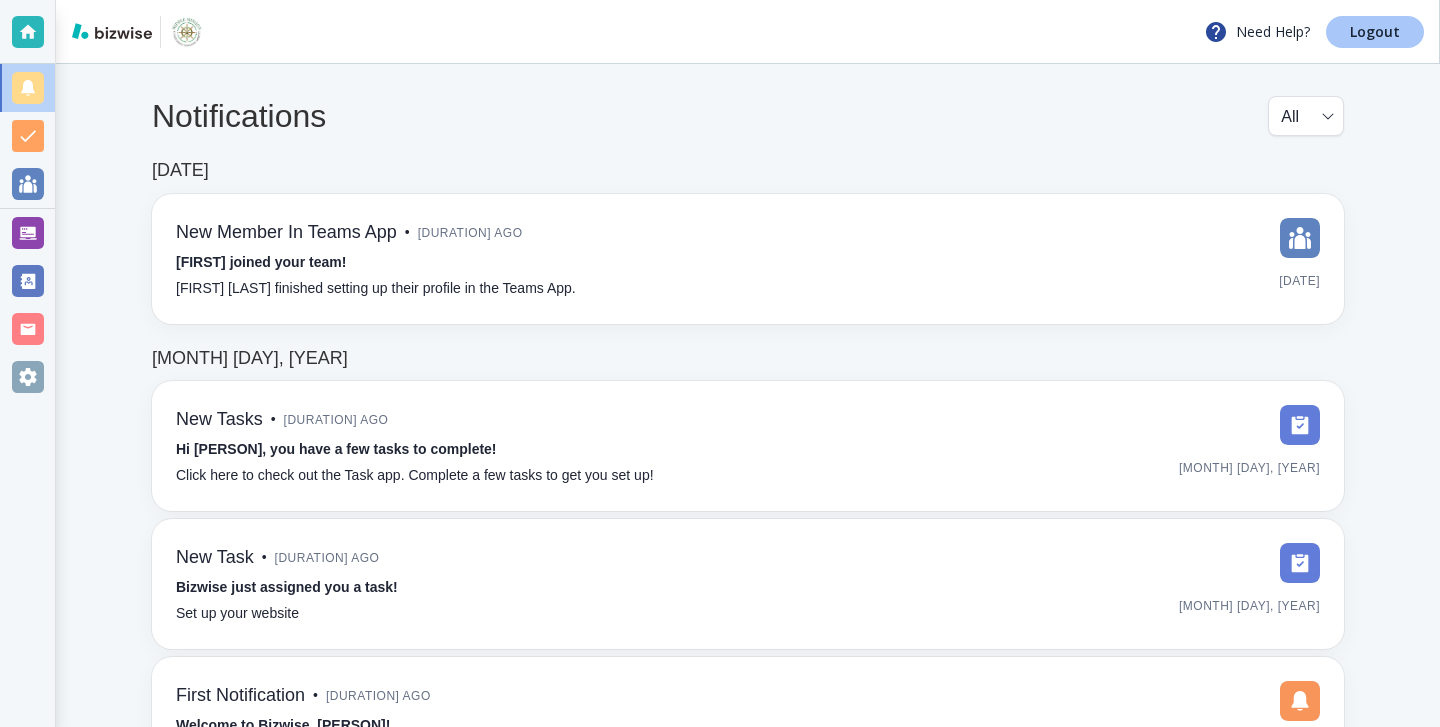 click on "Logout" at bounding box center [1375, 32] 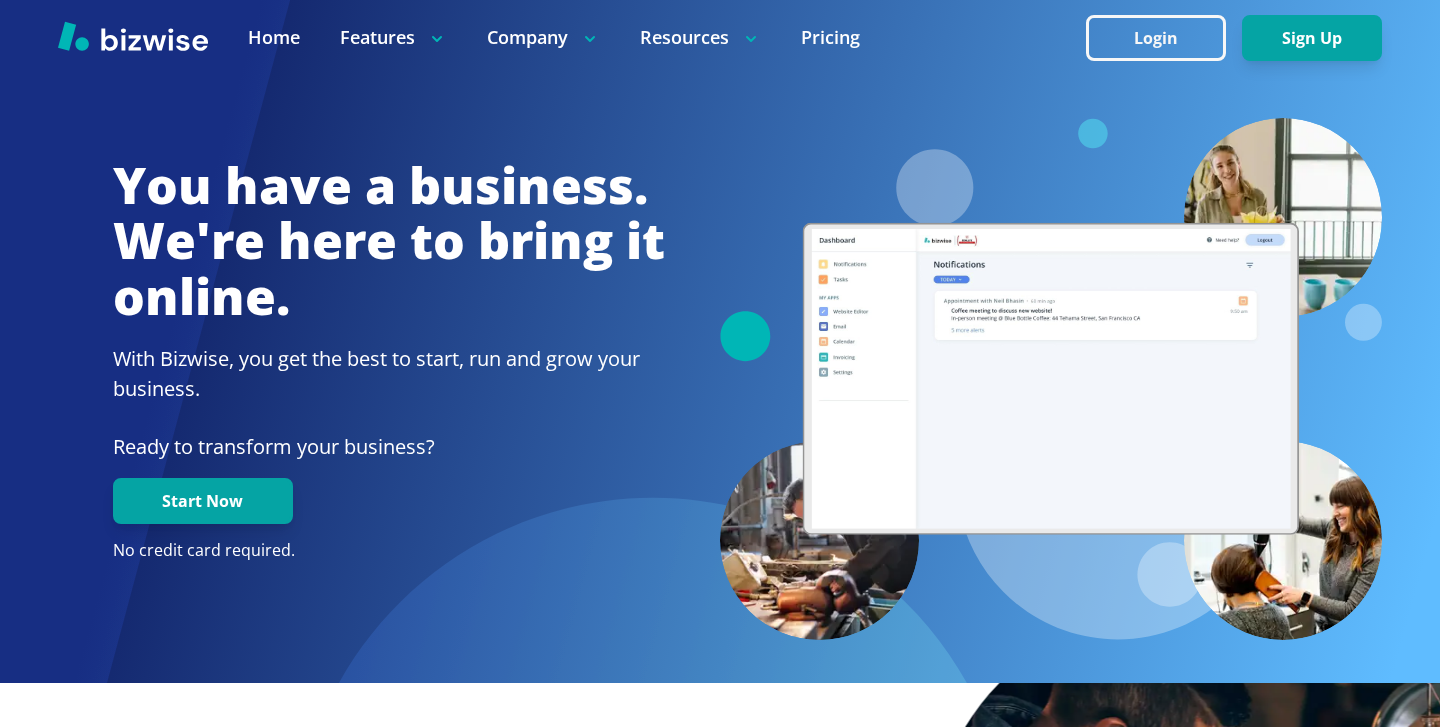 scroll, scrollTop: 0, scrollLeft: 0, axis: both 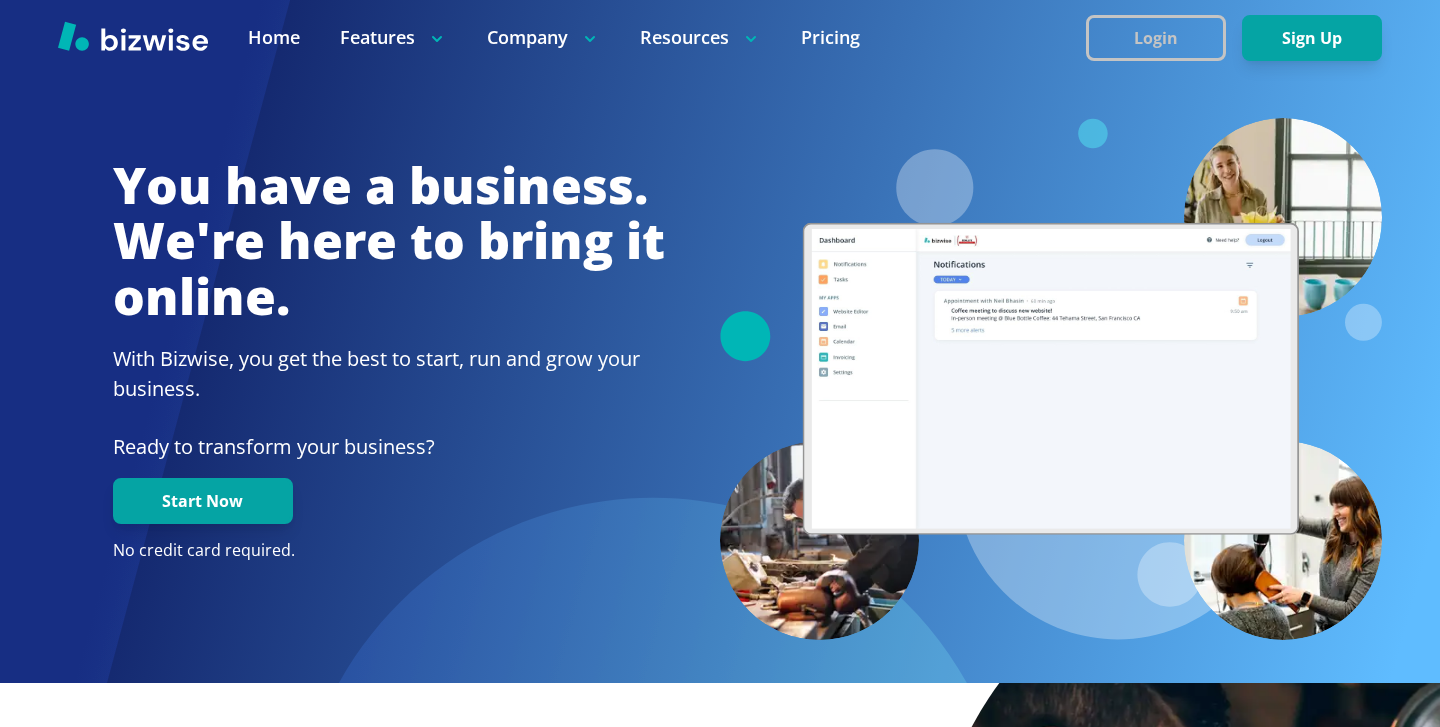 click on "Login" at bounding box center [1156, 38] 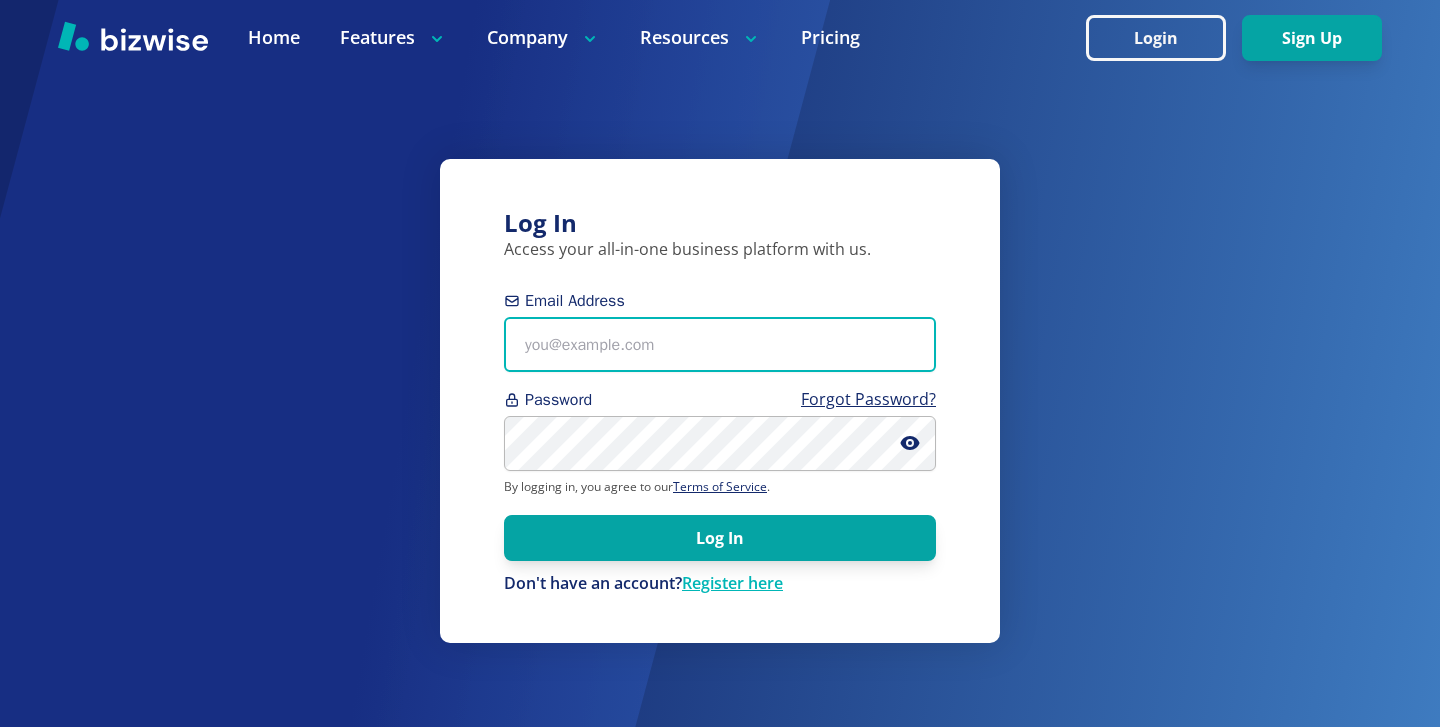 click on "Email Address" at bounding box center (720, 344) 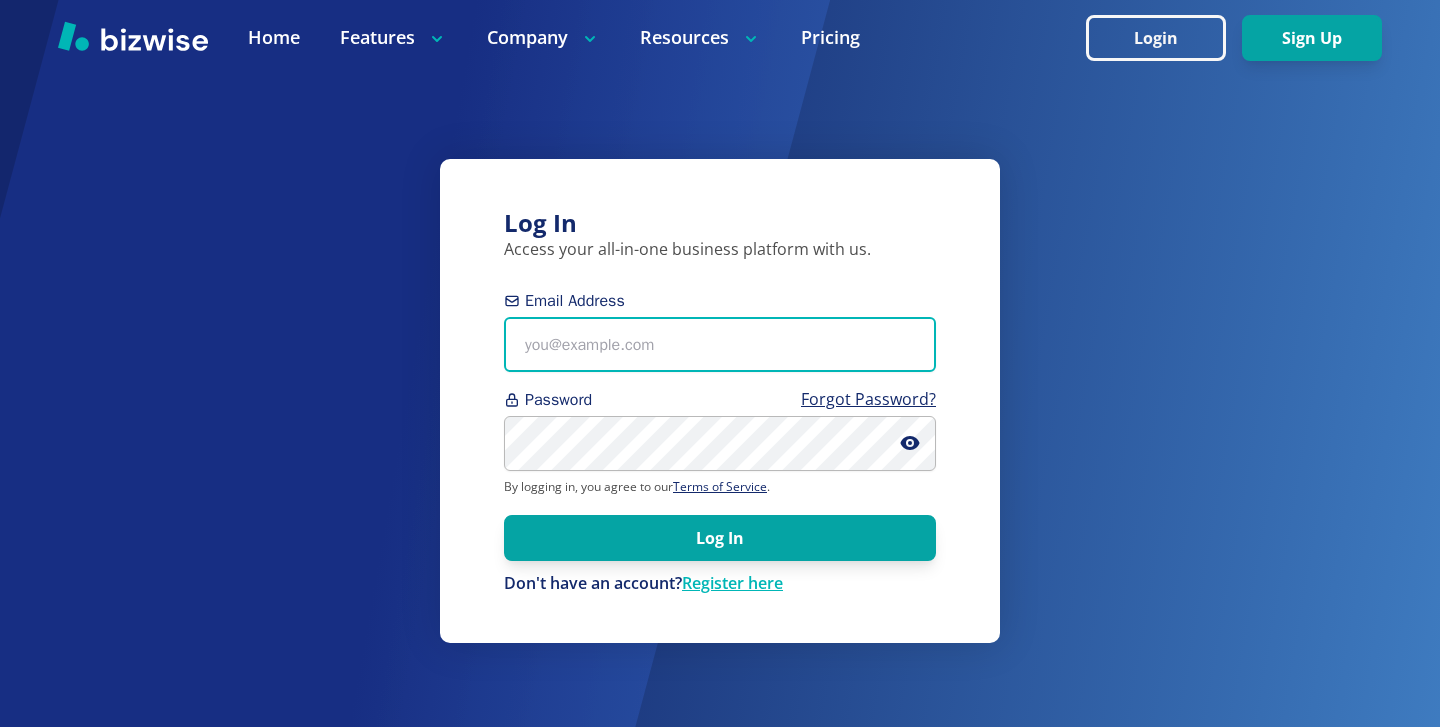 paste on "info@jjplanter.com" 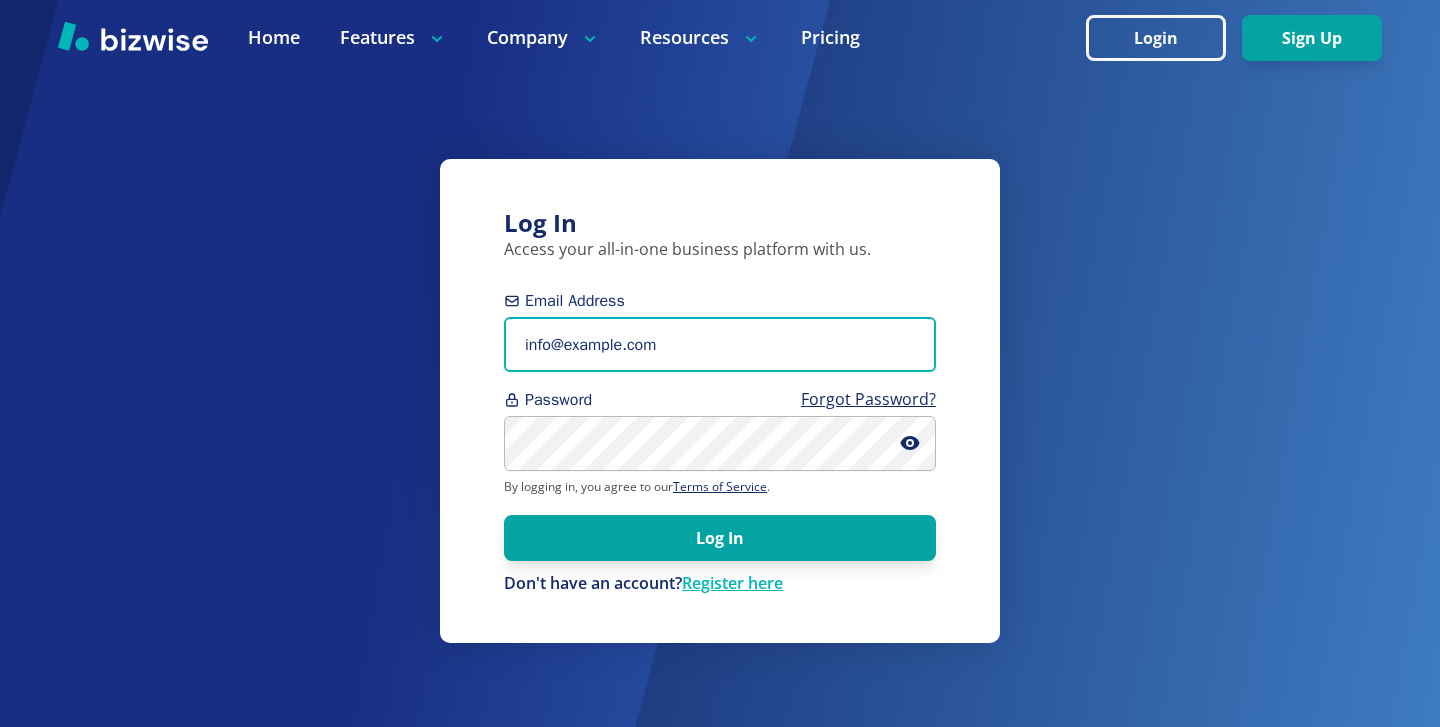 type on "info@jjplanter.com" 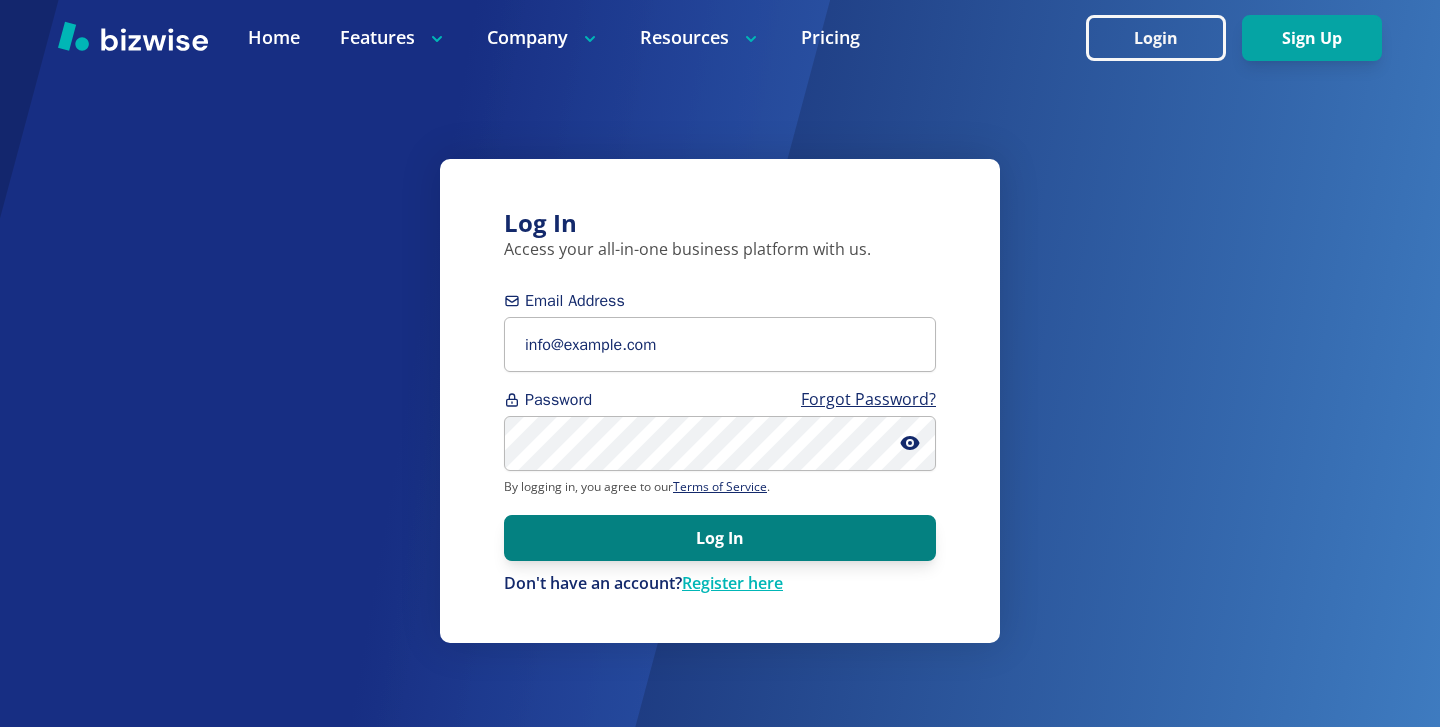 click on "Log In" at bounding box center [720, 538] 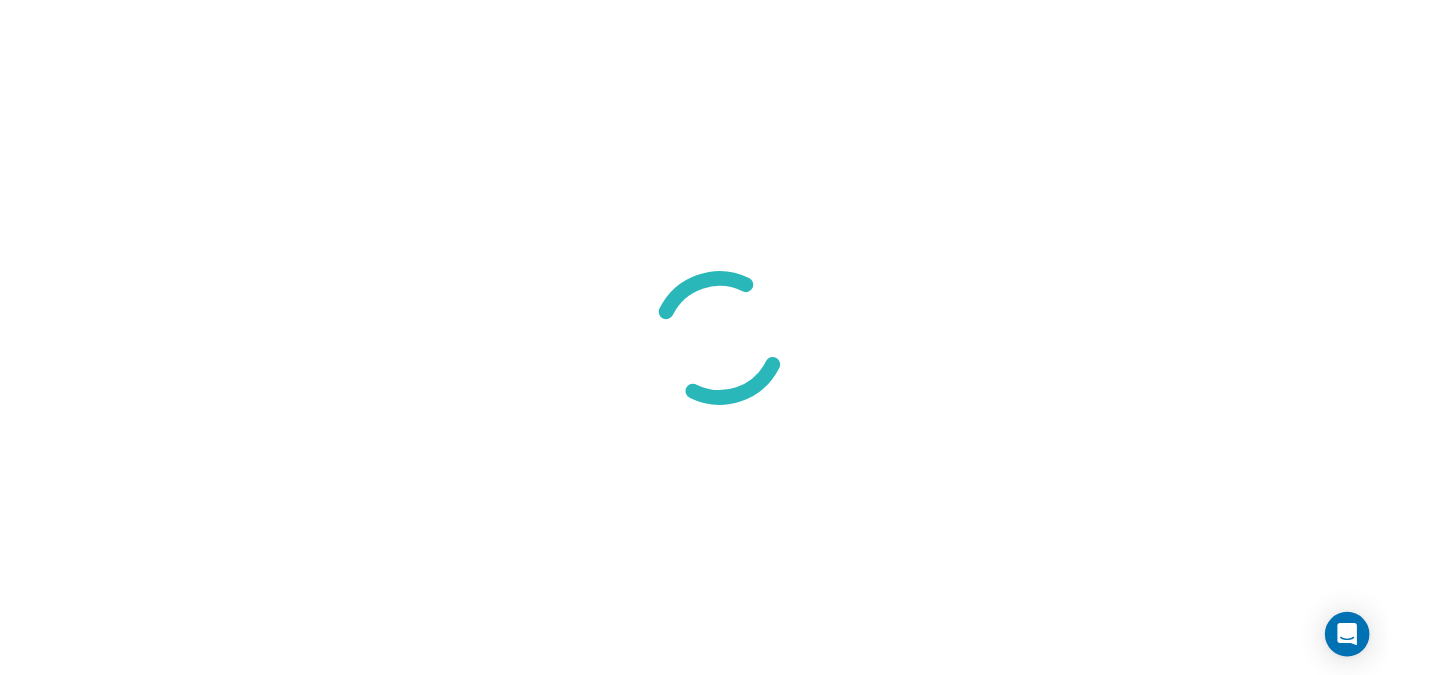scroll, scrollTop: 0, scrollLeft: 0, axis: both 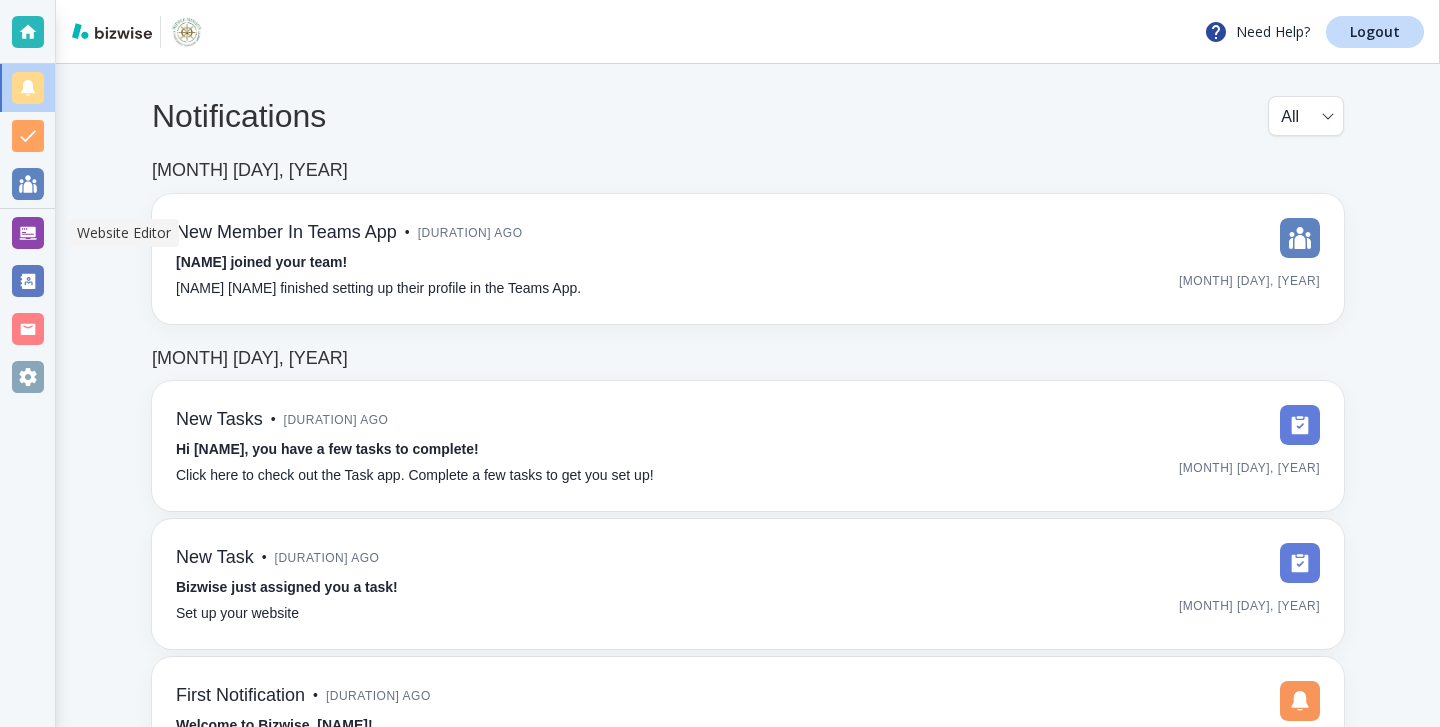 click at bounding box center (28, 233) 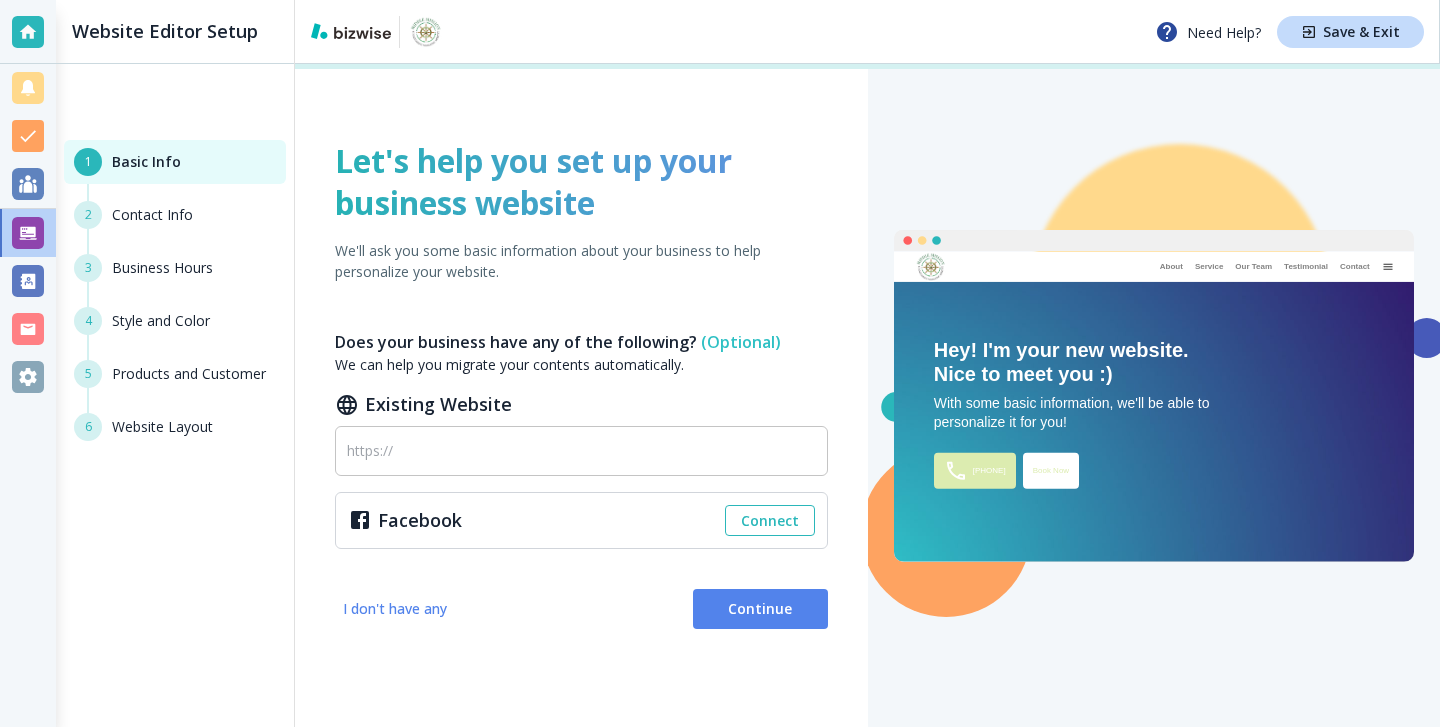 click at bounding box center [1154, 240] 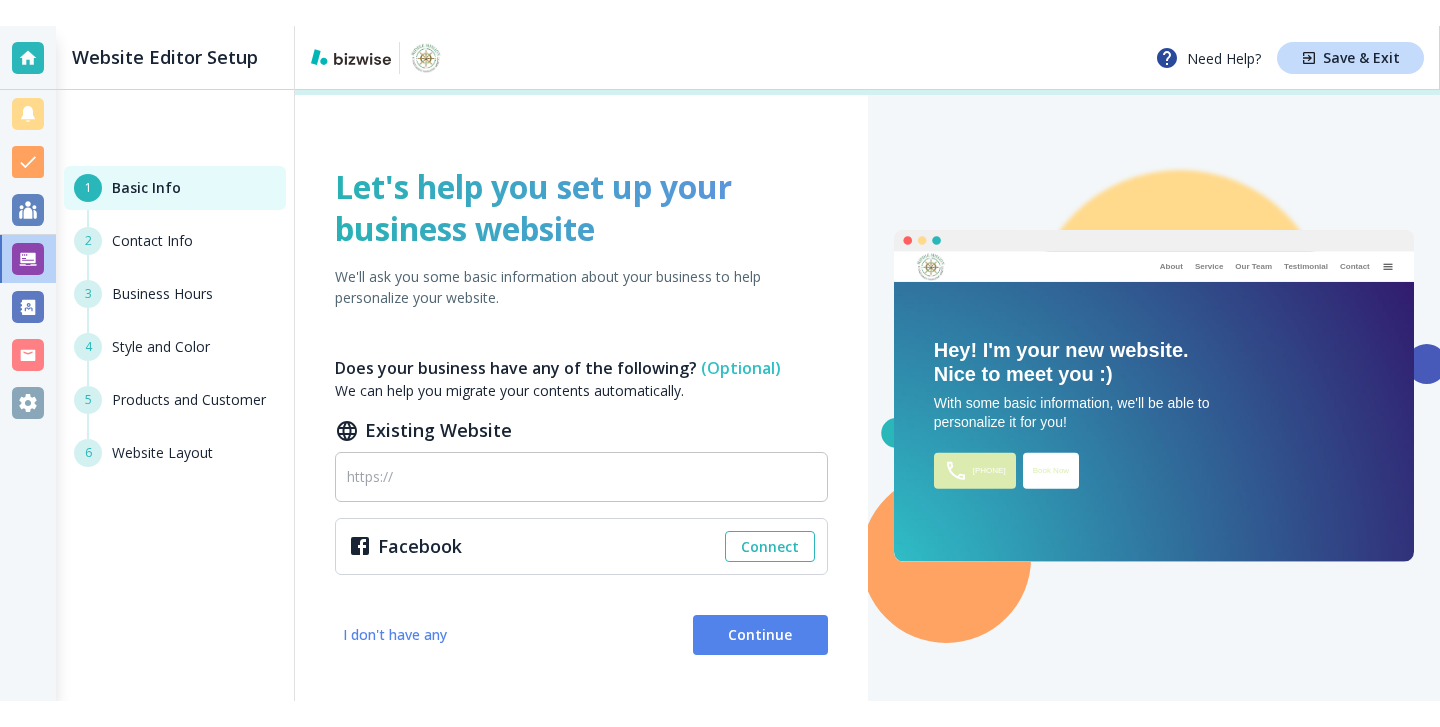 scroll, scrollTop: 109, scrollLeft: 0, axis: vertical 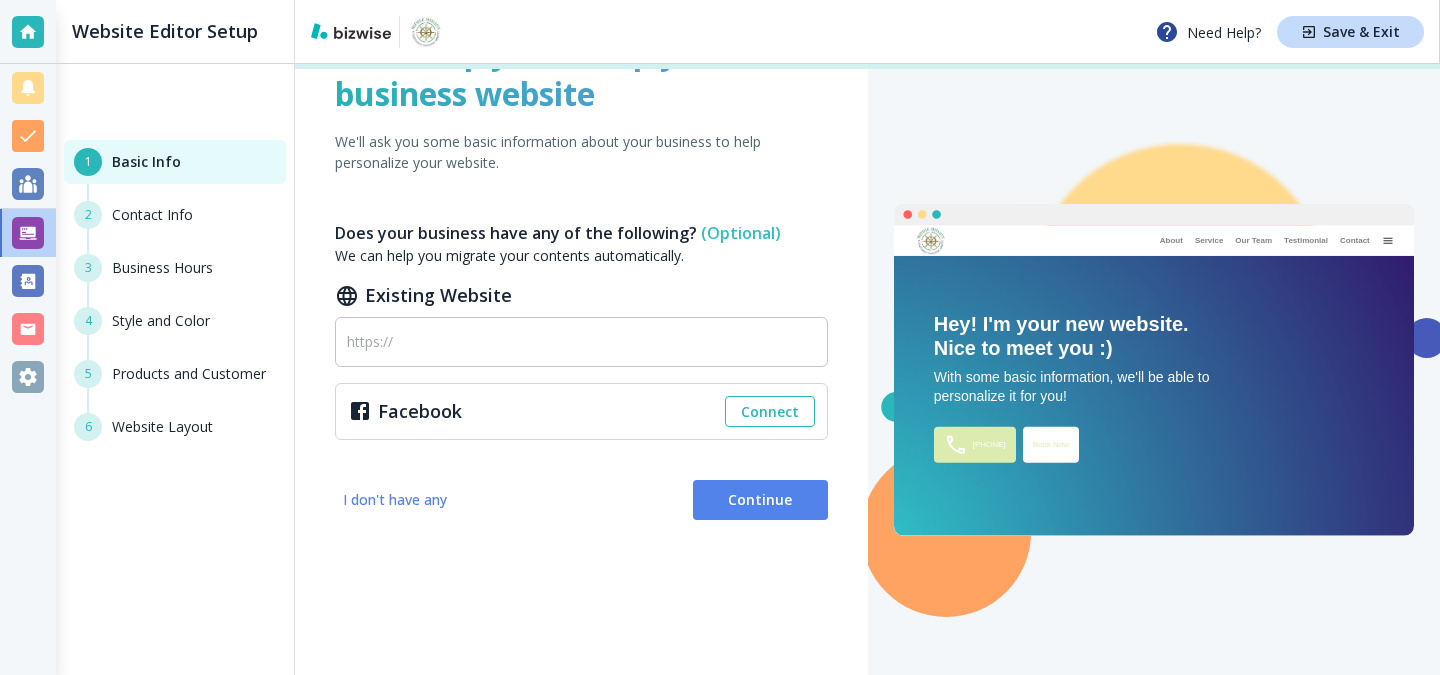click on "2 Contact Info" at bounding box center (175, 227) 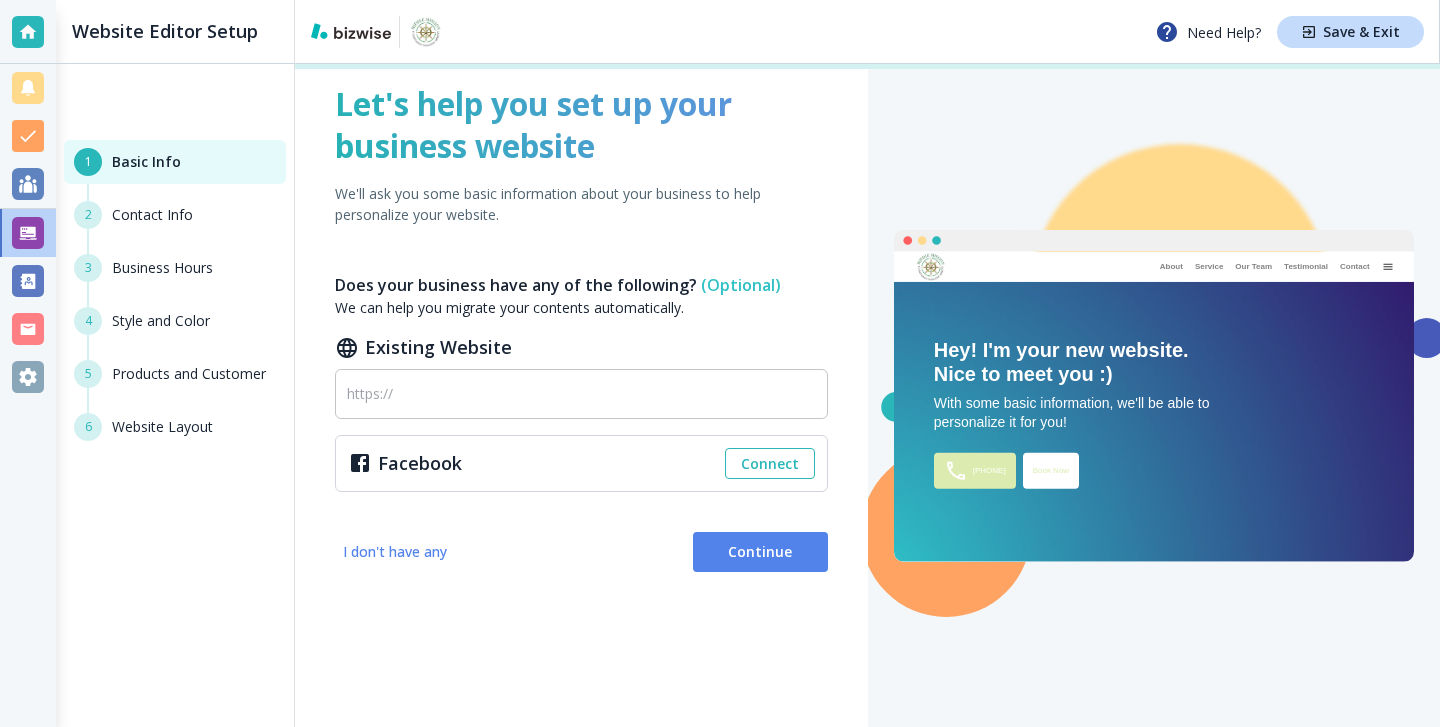 scroll, scrollTop: 57, scrollLeft: 0, axis: vertical 